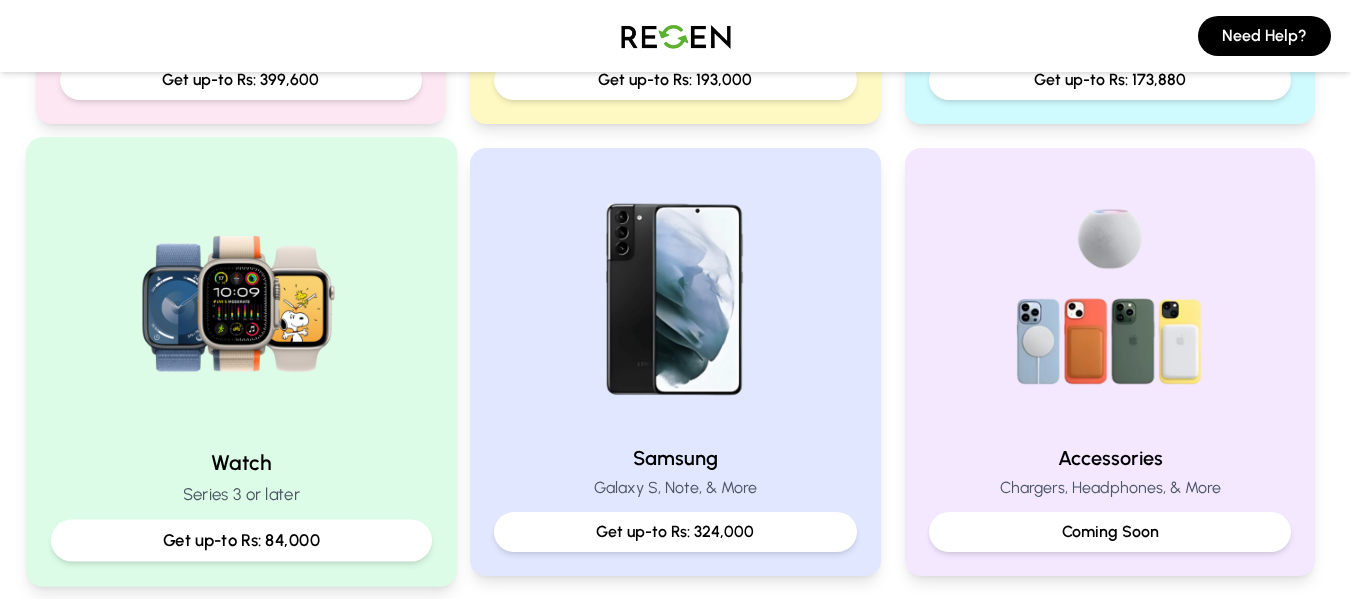 scroll, scrollTop: 600, scrollLeft: 0, axis: vertical 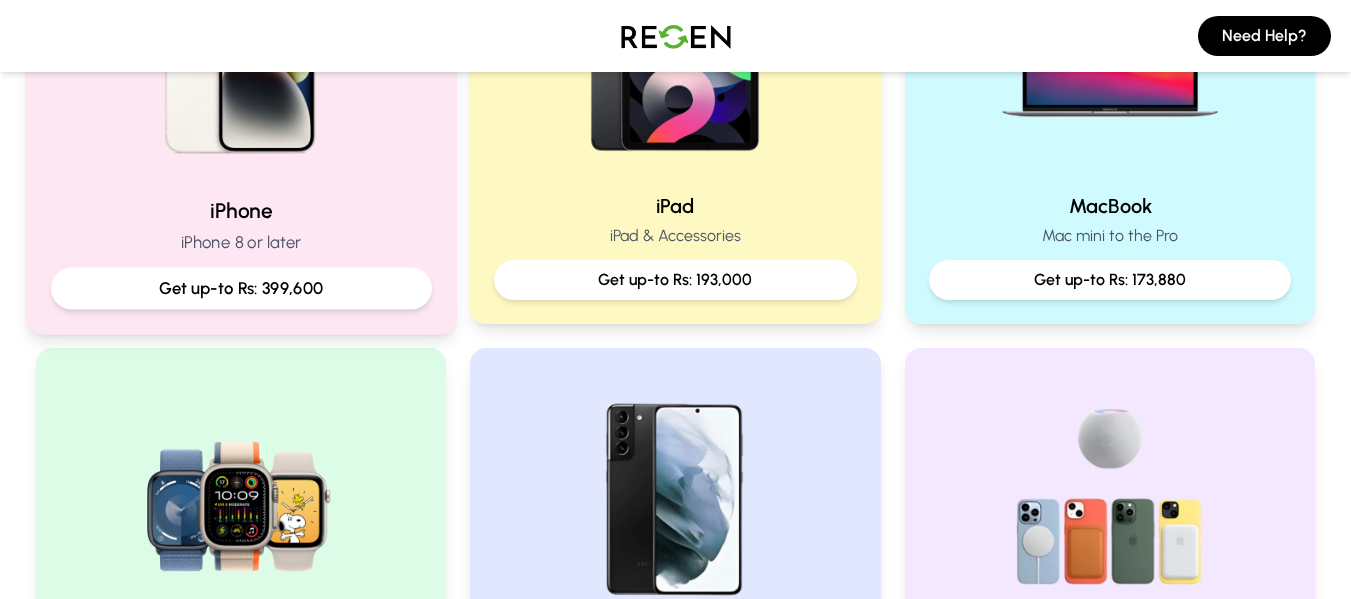 click on "Get up-to Rs: 399,600" at bounding box center (240, 288) 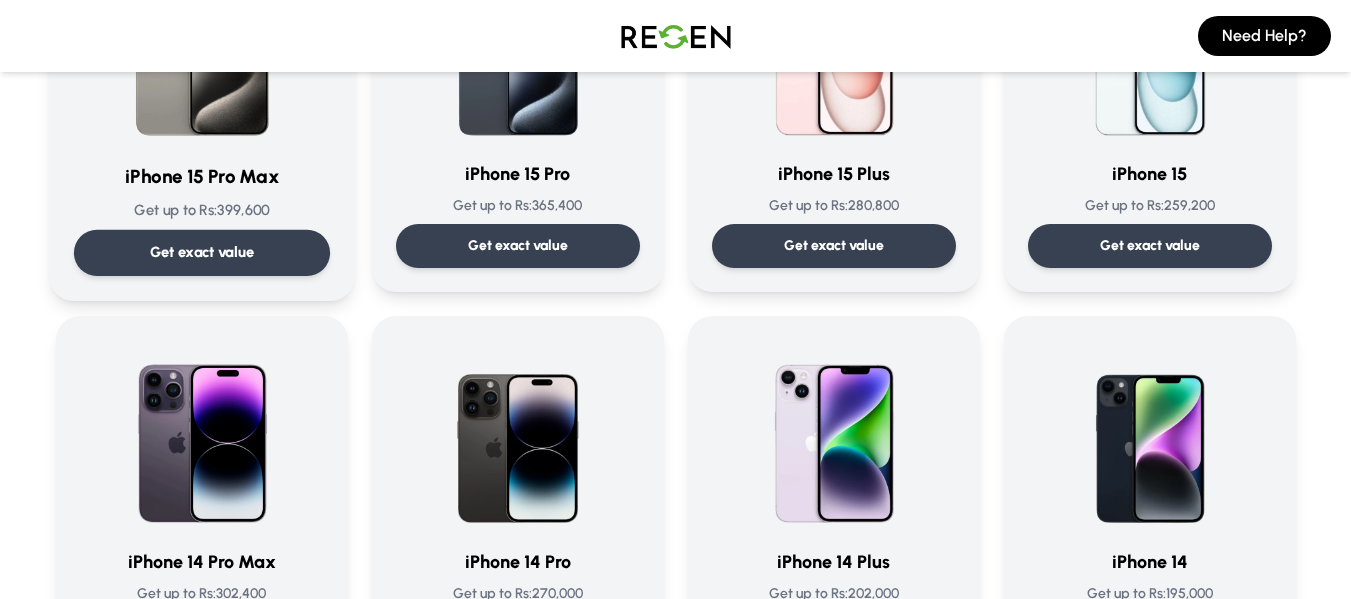 scroll, scrollTop: 500, scrollLeft: 0, axis: vertical 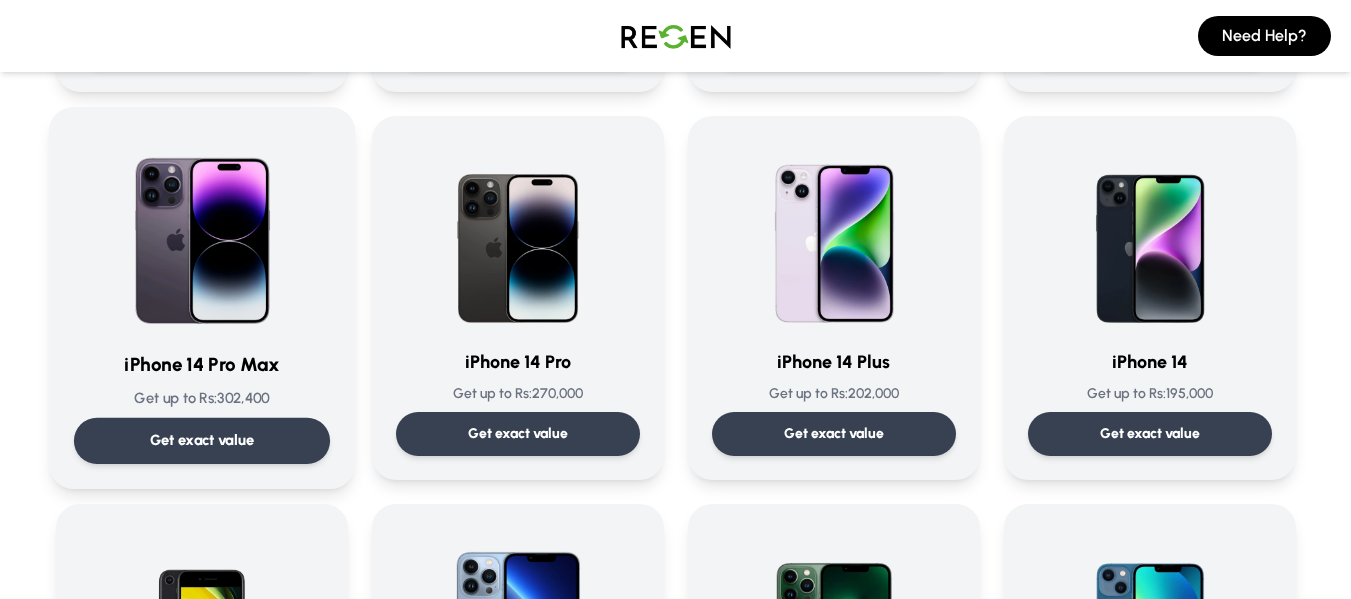 click on "Get exact value" at bounding box center [201, 441] 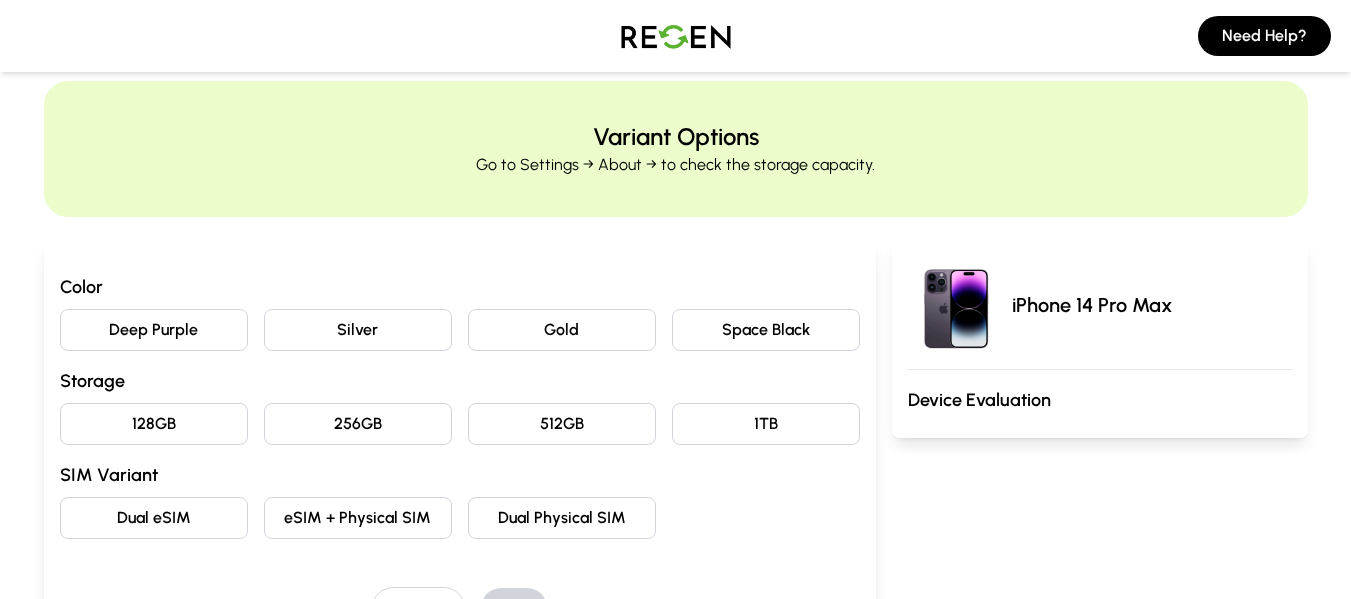 scroll, scrollTop: 0, scrollLeft: 0, axis: both 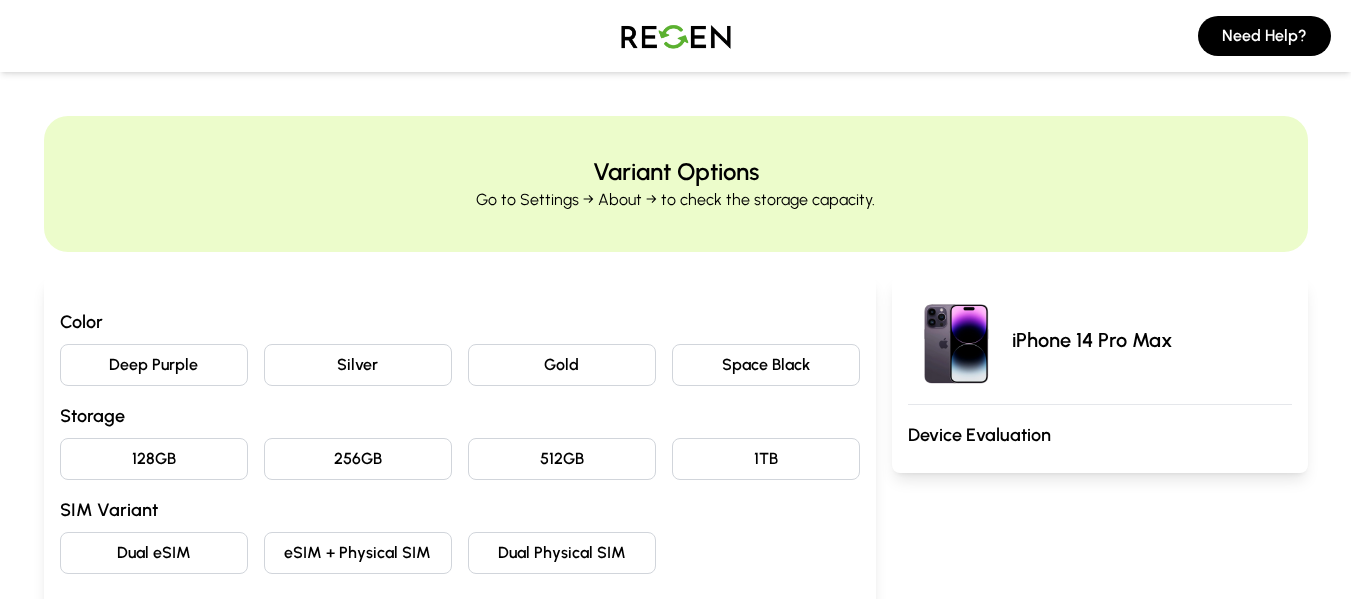 click on "Silver" at bounding box center [358, 365] 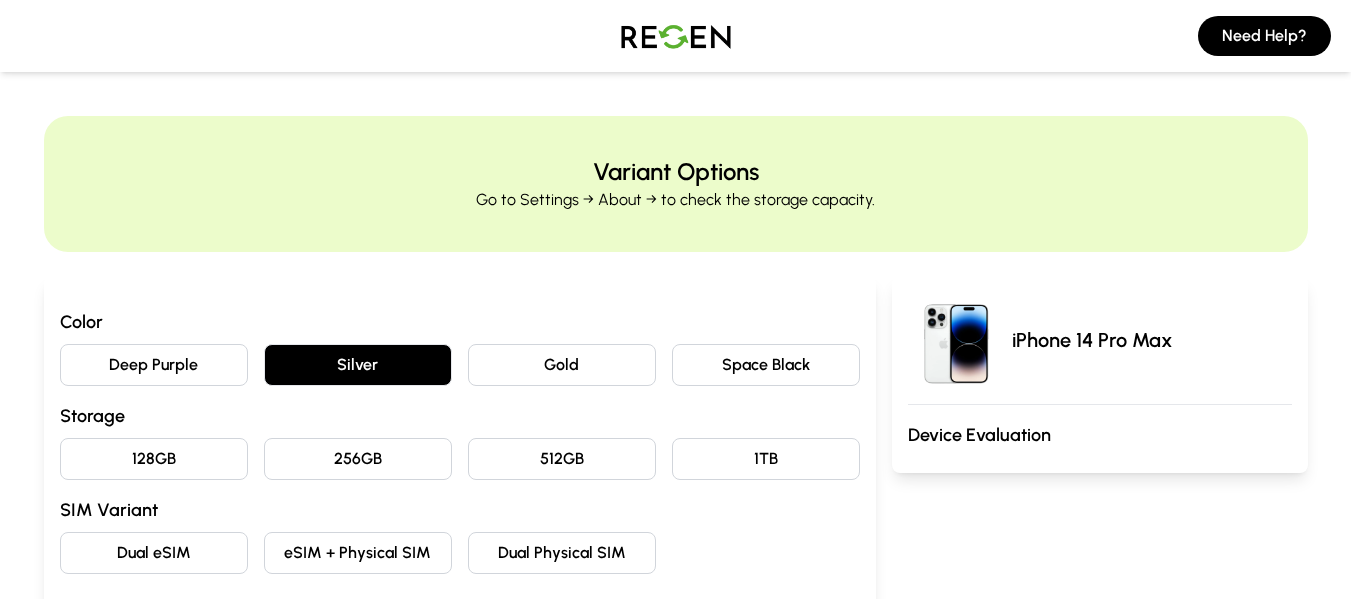 click on "256GB" at bounding box center [358, 459] 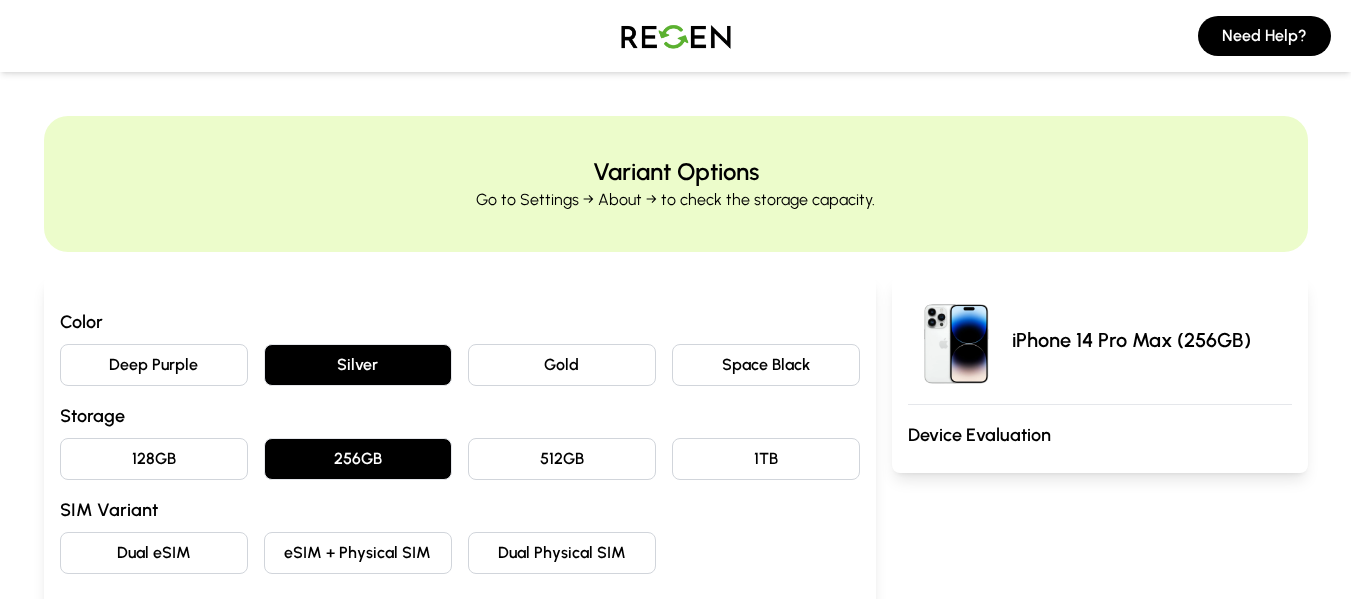 scroll, scrollTop: 100, scrollLeft: 0, axis: vertical 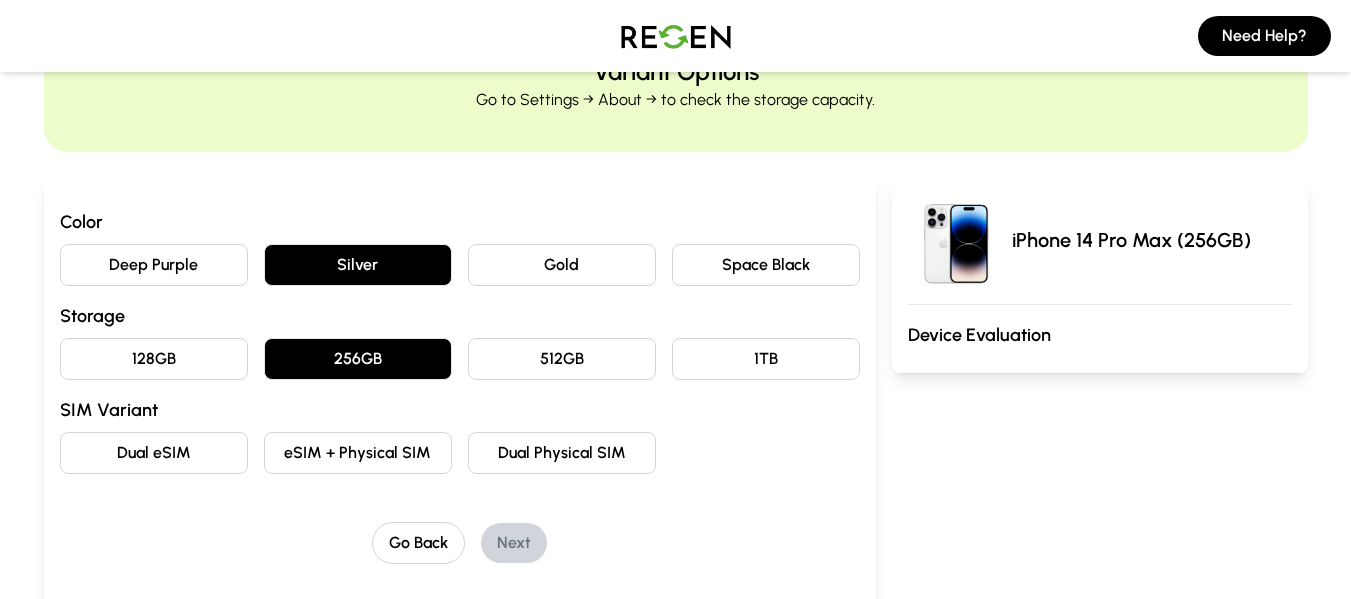 click on "Dual Physical SIM" at bounding box center [562, 453] 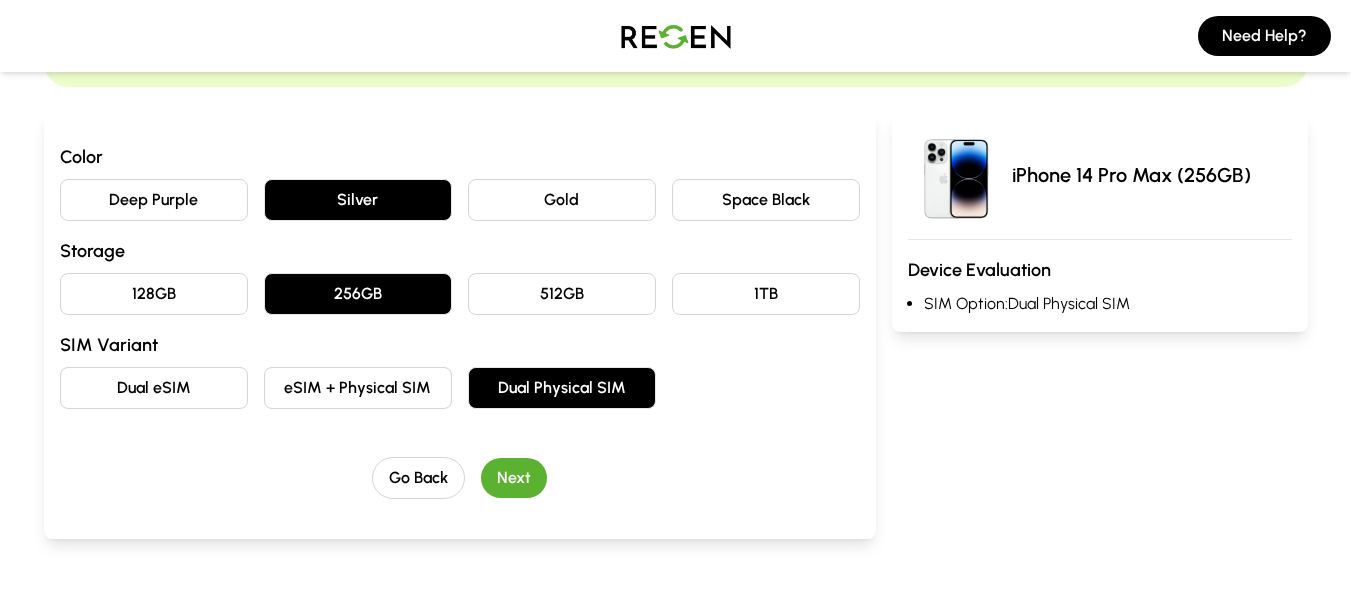 scroll, scrollTop: 200, scrollLeft: 0, axis: vertical 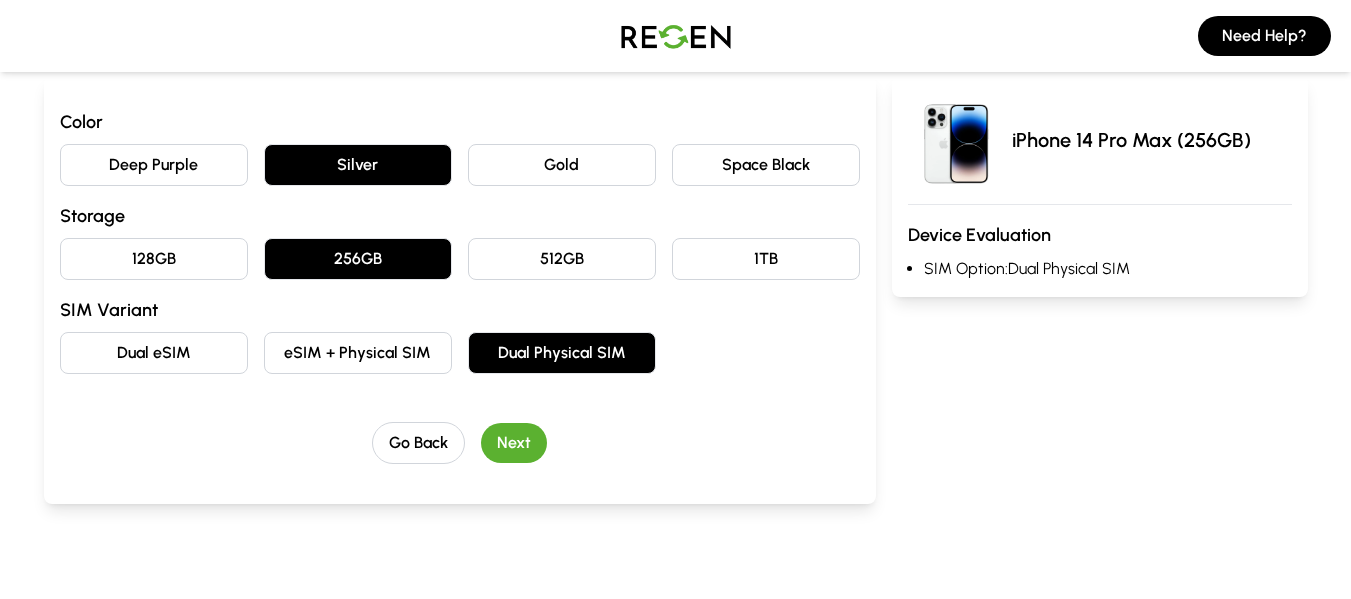 click on "Next" at bounding box center (514, 443) 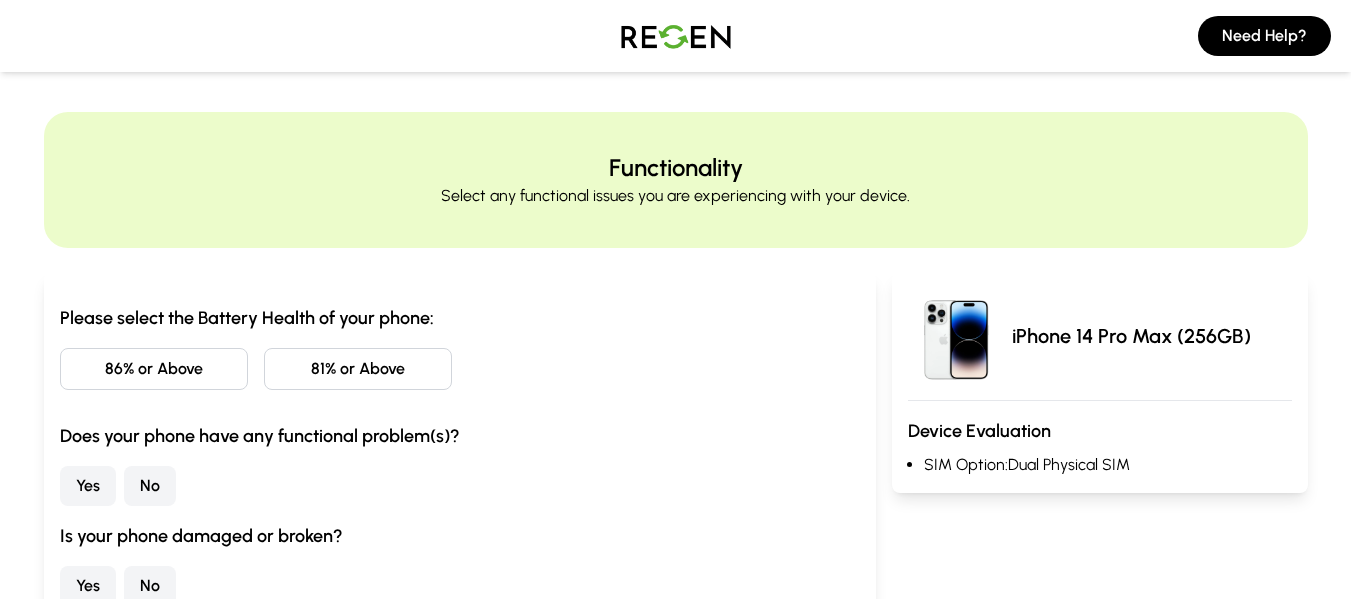 scroll, scrollTop: 0, scrollLeft: 0, axis: both 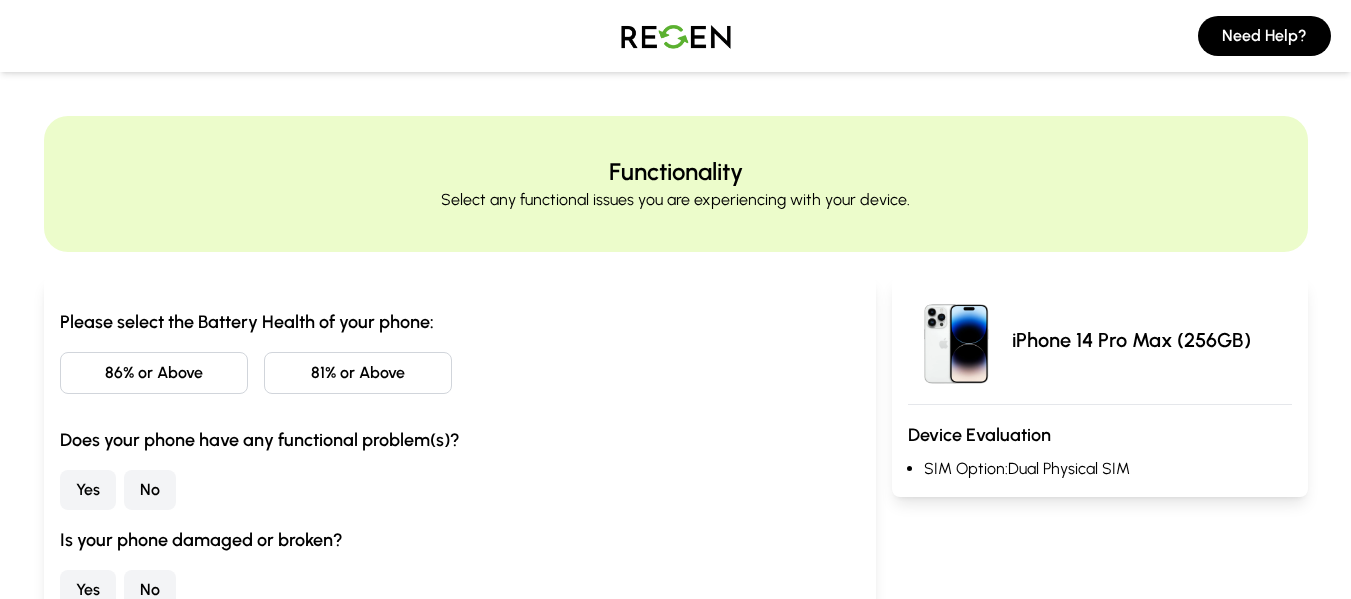 click on "81% or Above" at bounding box center (358, 373) 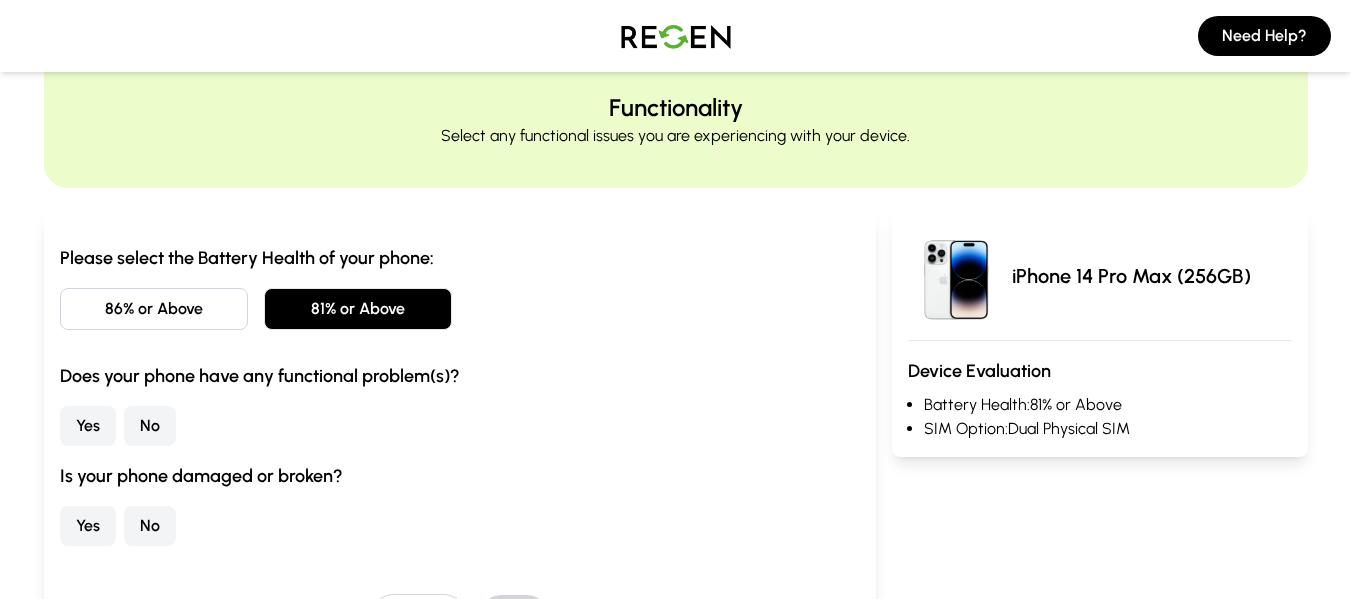 scroll, scrollTop: 100, scrollLeft: 0, axis: vertical 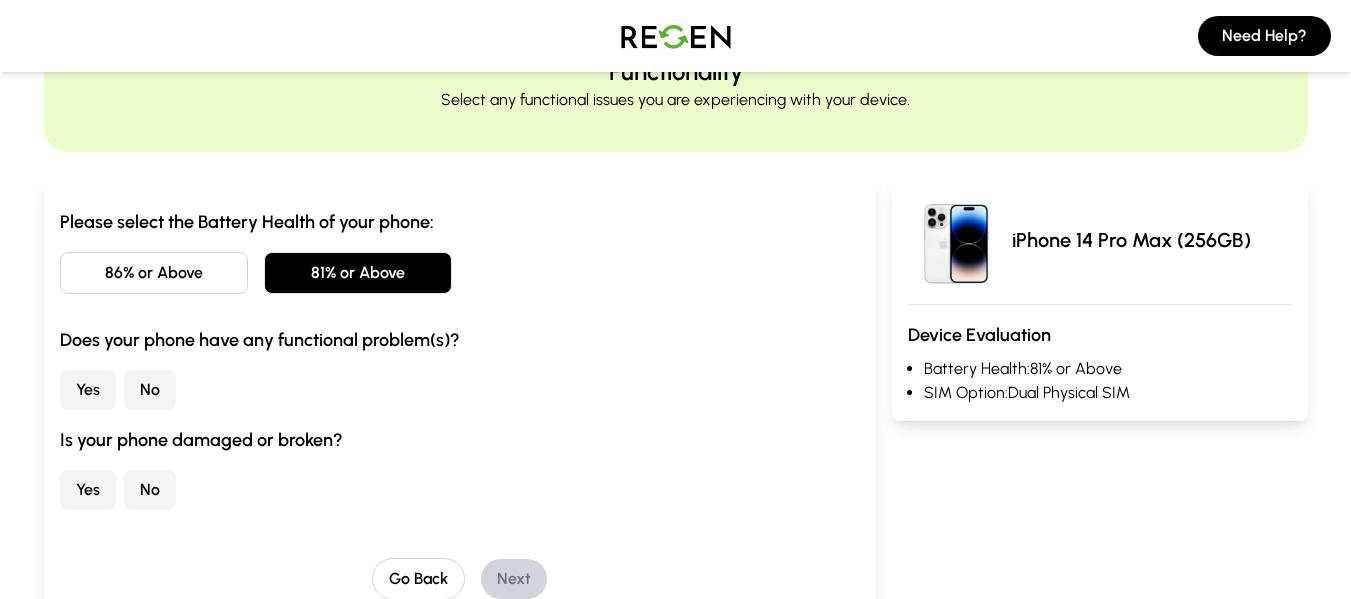 click on "No" at bounding box center [150, 390] 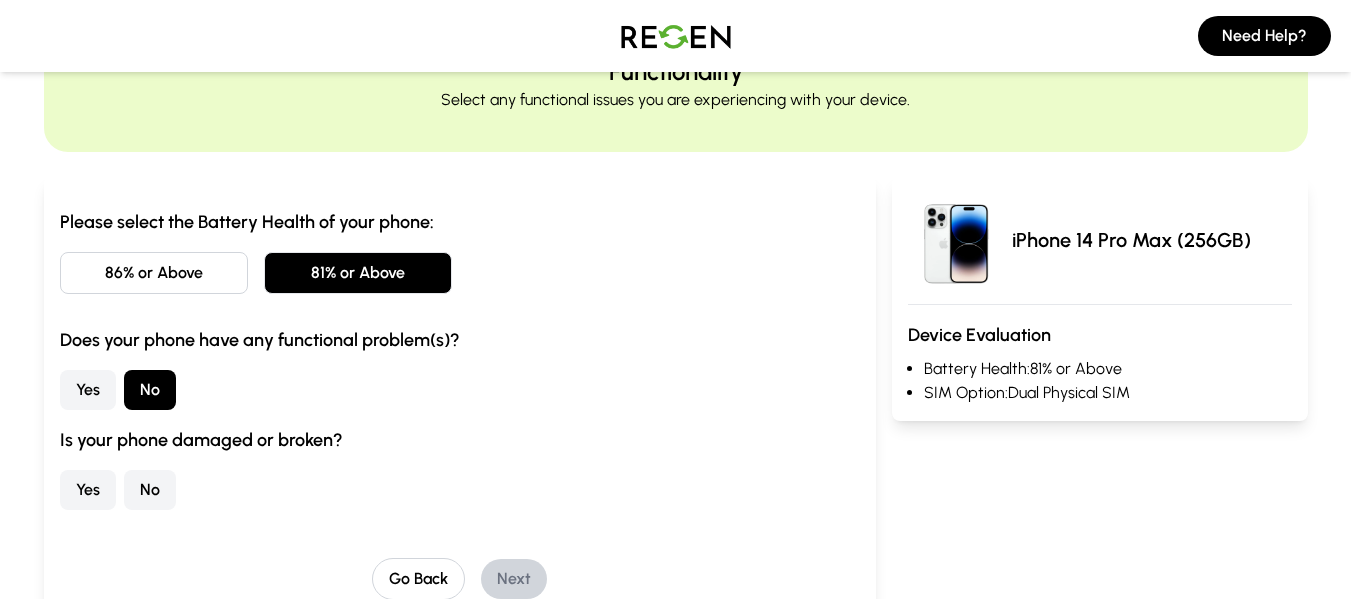 click on "No" at bounding box center [150, 490] 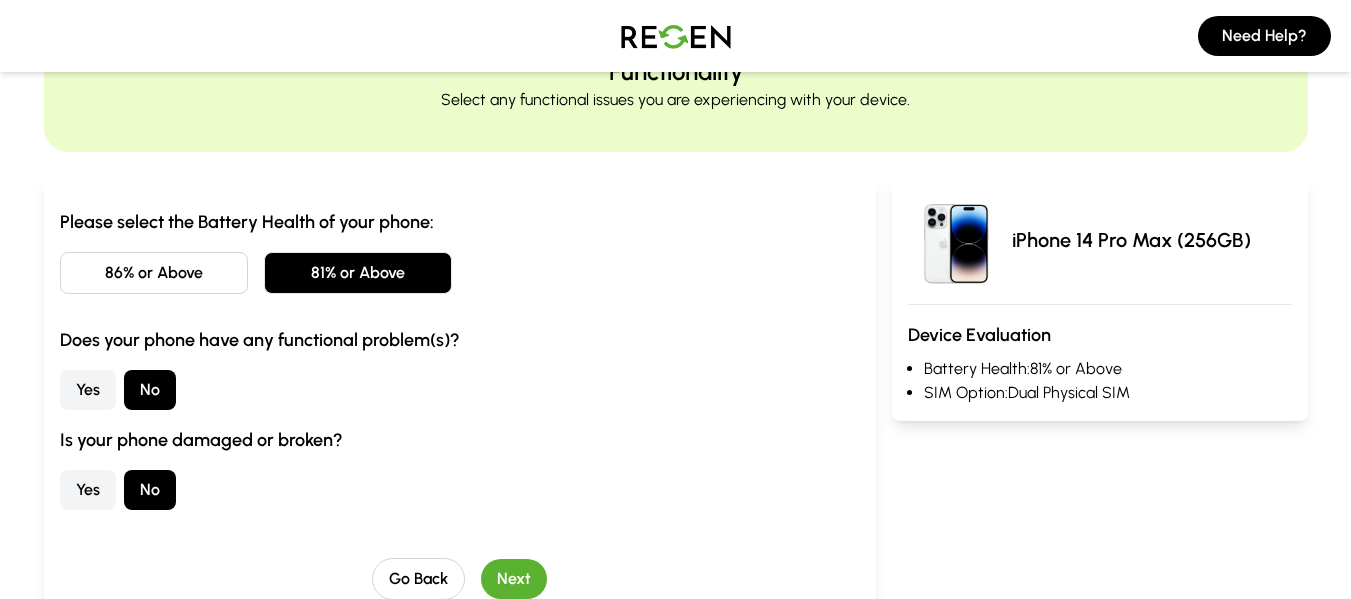 click on "Next" at bounding box center (514, 579) 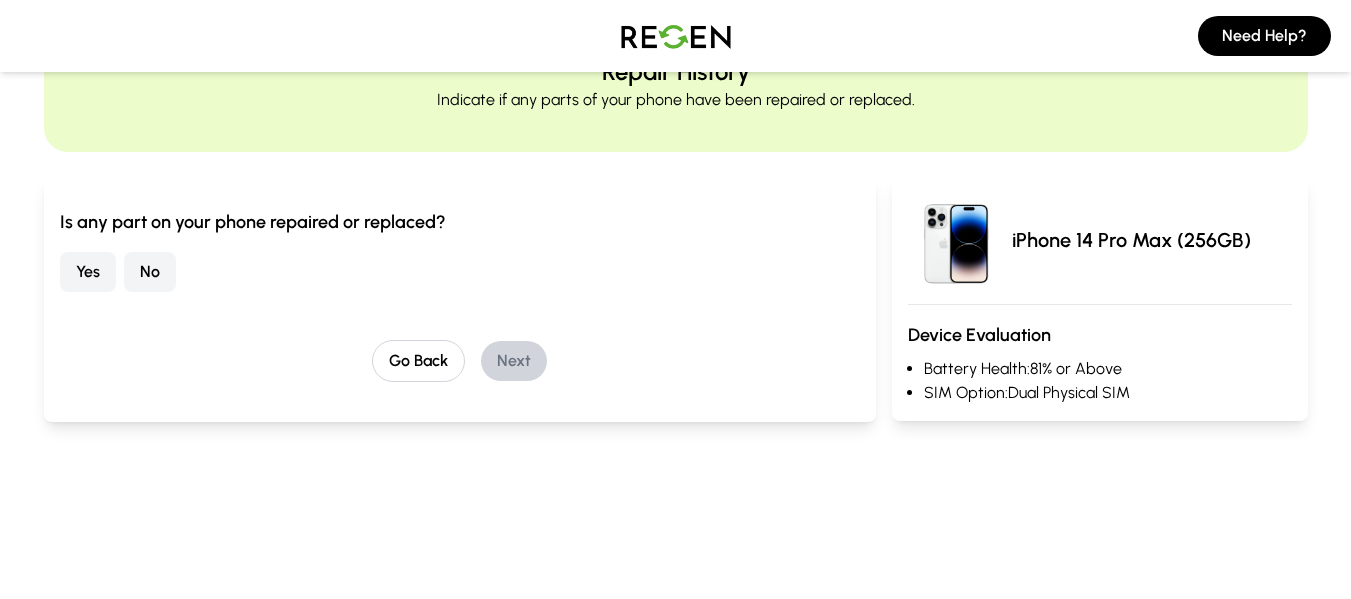 click on "No" at bounding box center [150, 272] 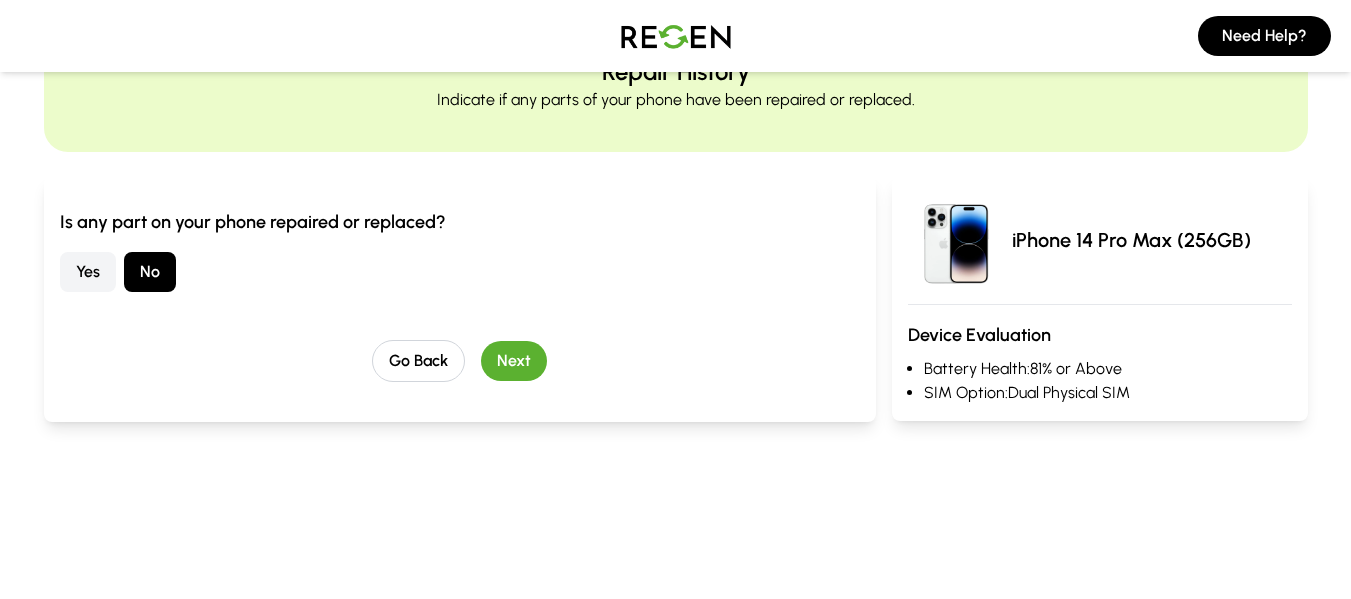 click on "Next" at bounding box center [514, 361] 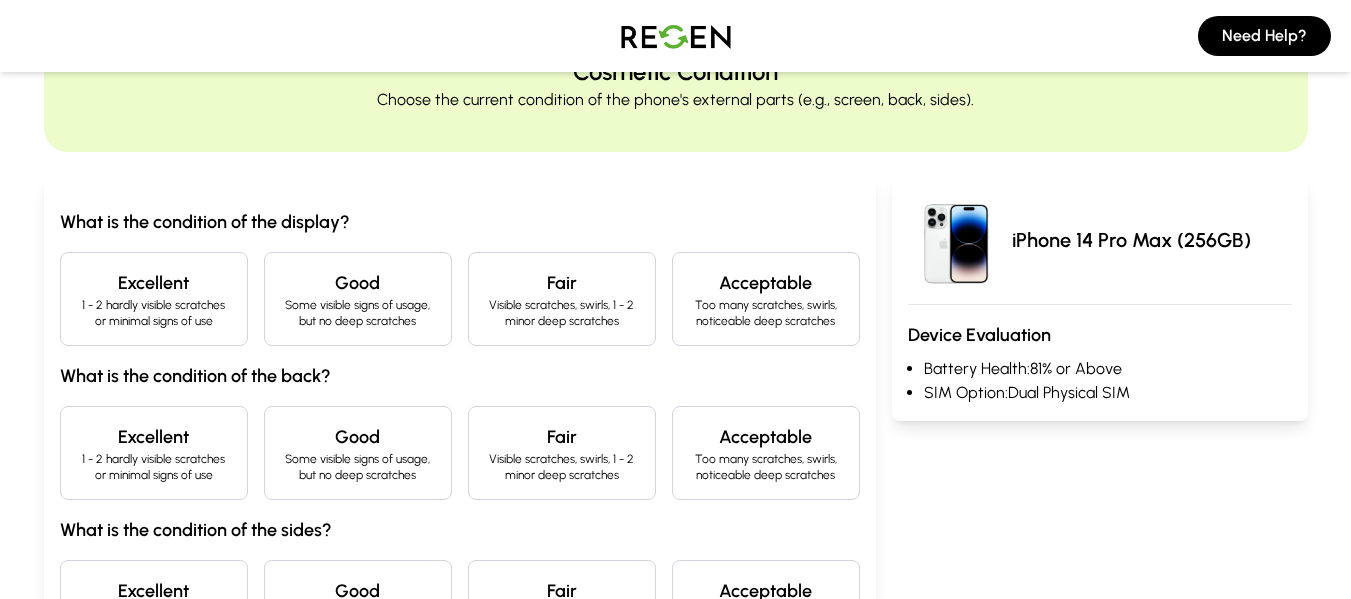 click on "Good" at bounding box center [358, 283] 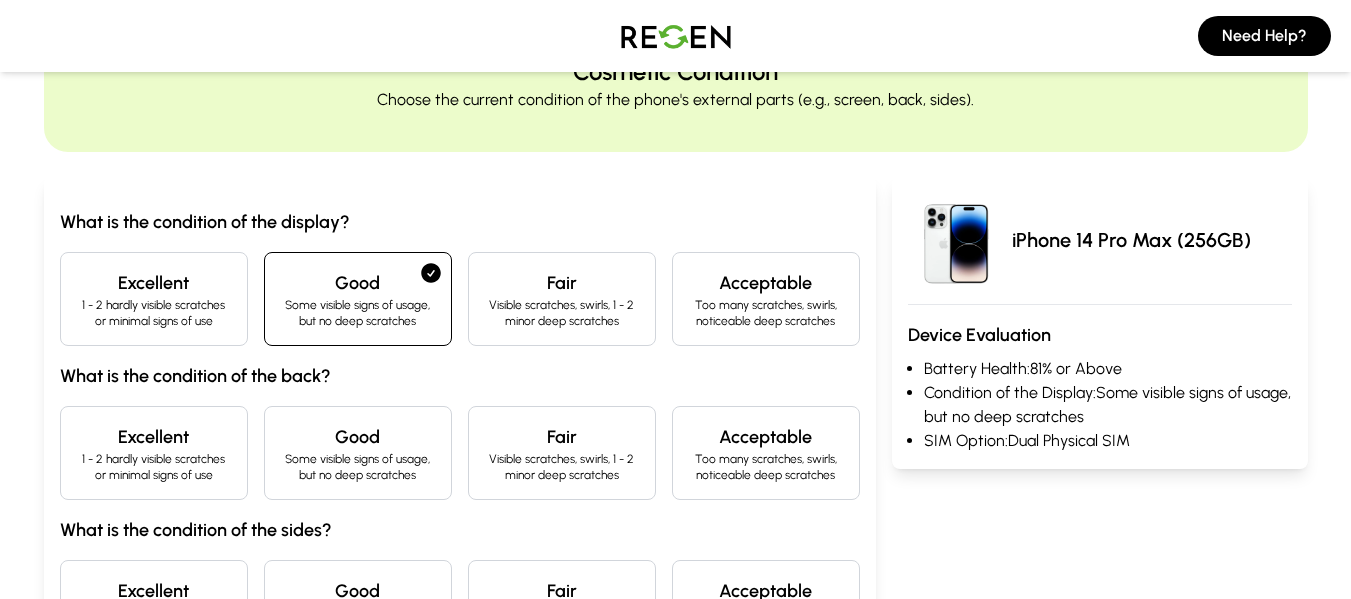 click on "Some visible signs of usage, but no deep scratches" at bounding box center [358, 467] 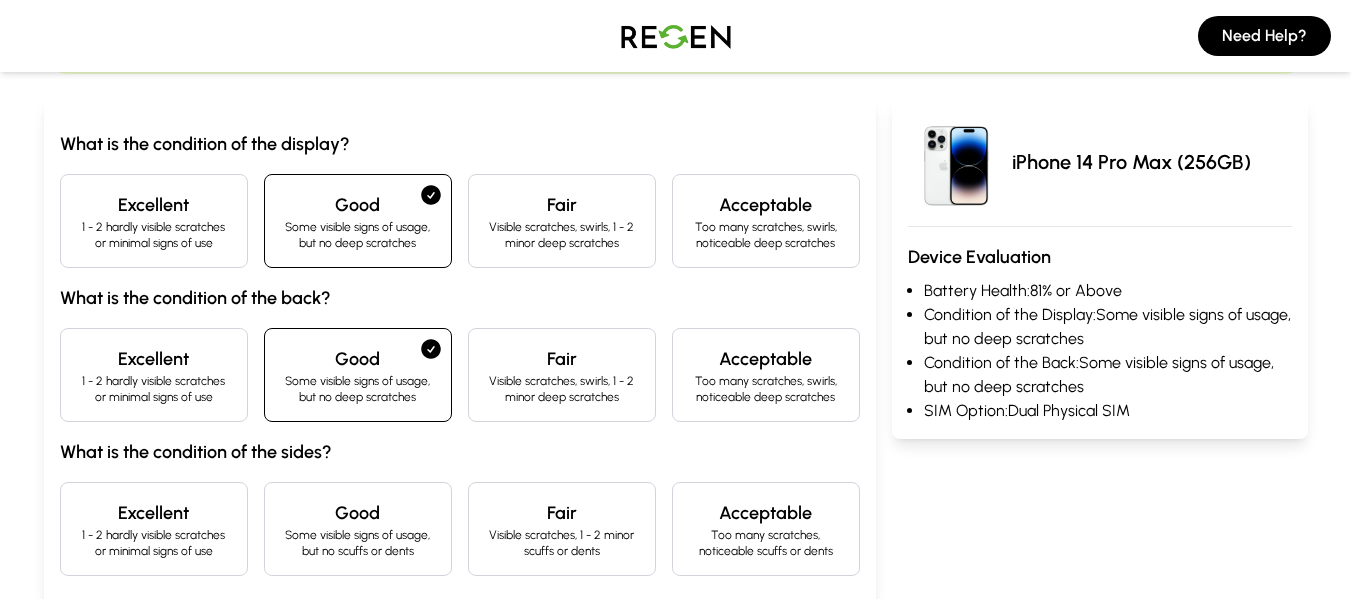 scroll, scrollTop: 300, scrollLeft: 0, axis: vertical 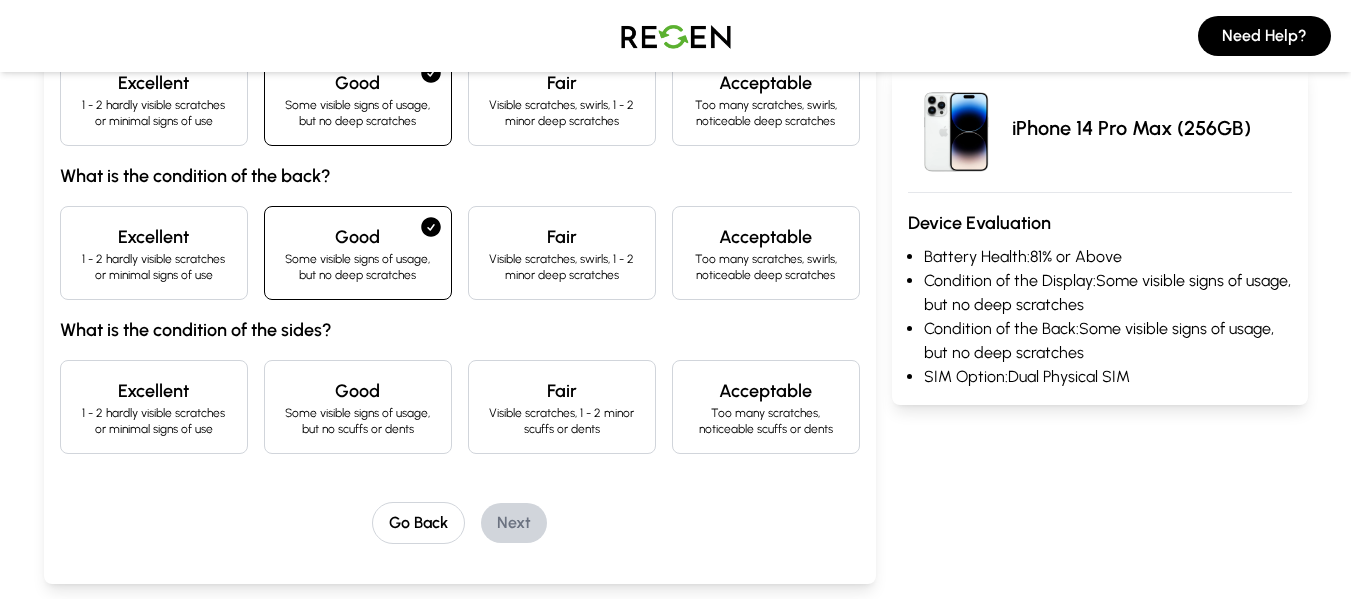 click on "Some visible signs of usage, but no scuffs or dents" at bounding box center [358, 421] 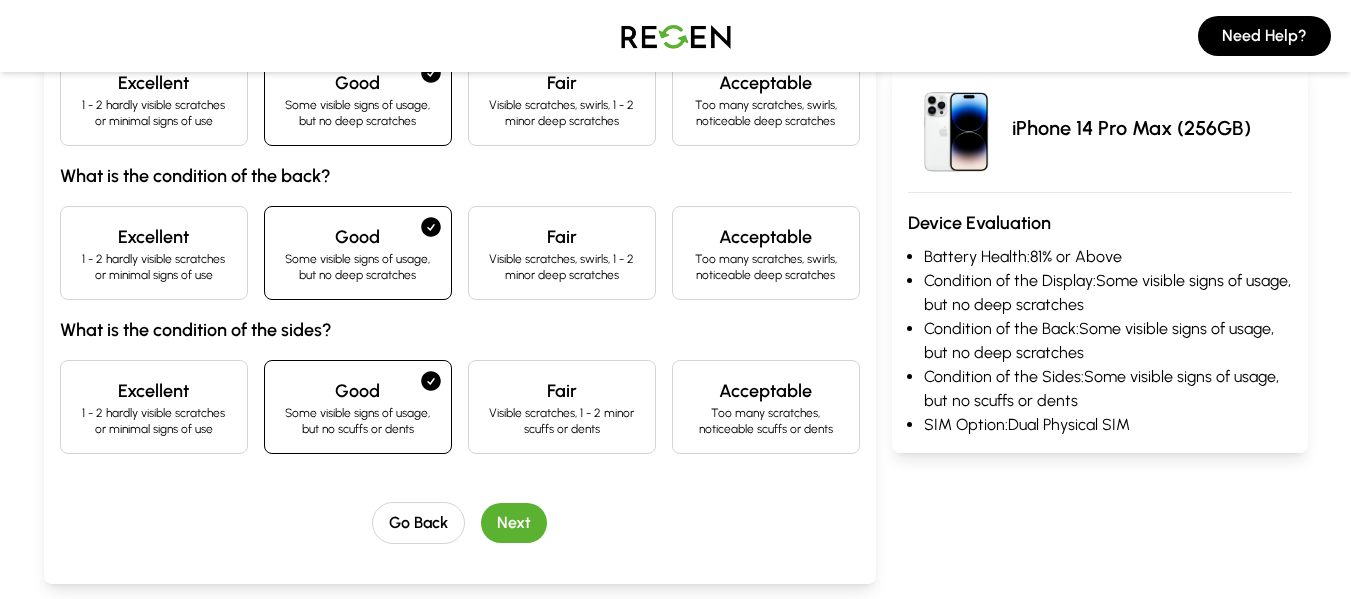 click on "Next" at bounding box center [514, 523] 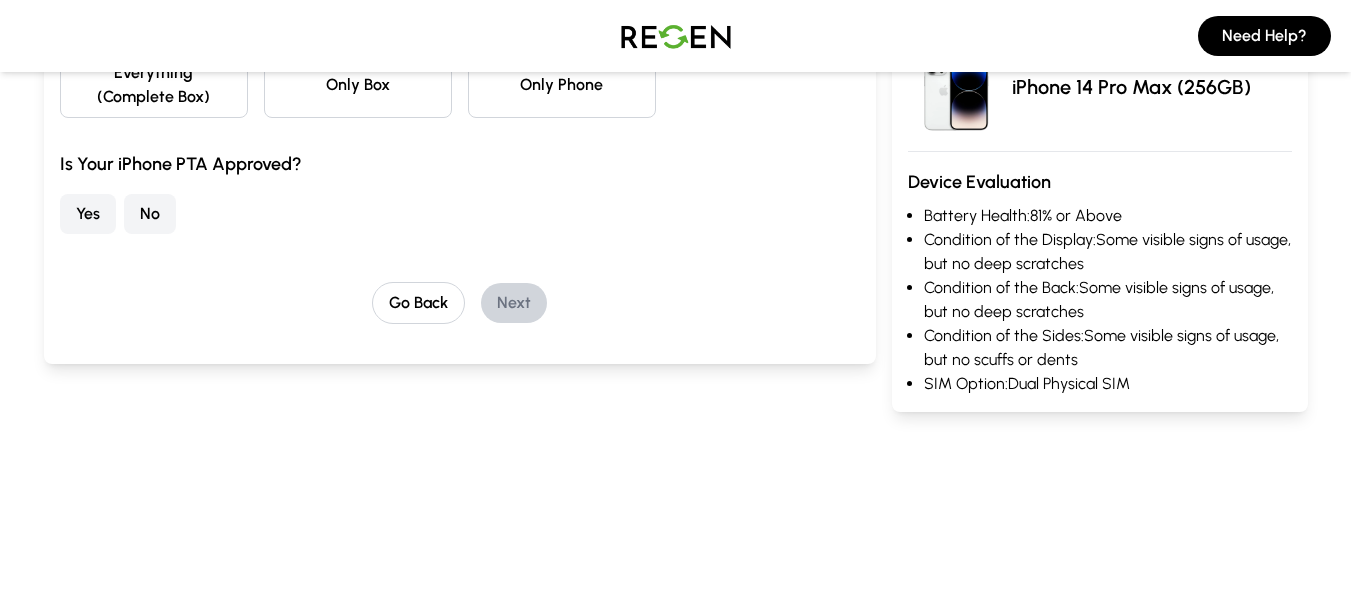 scroll, scrollTop: 0, scrollLeft: 0, axis: both 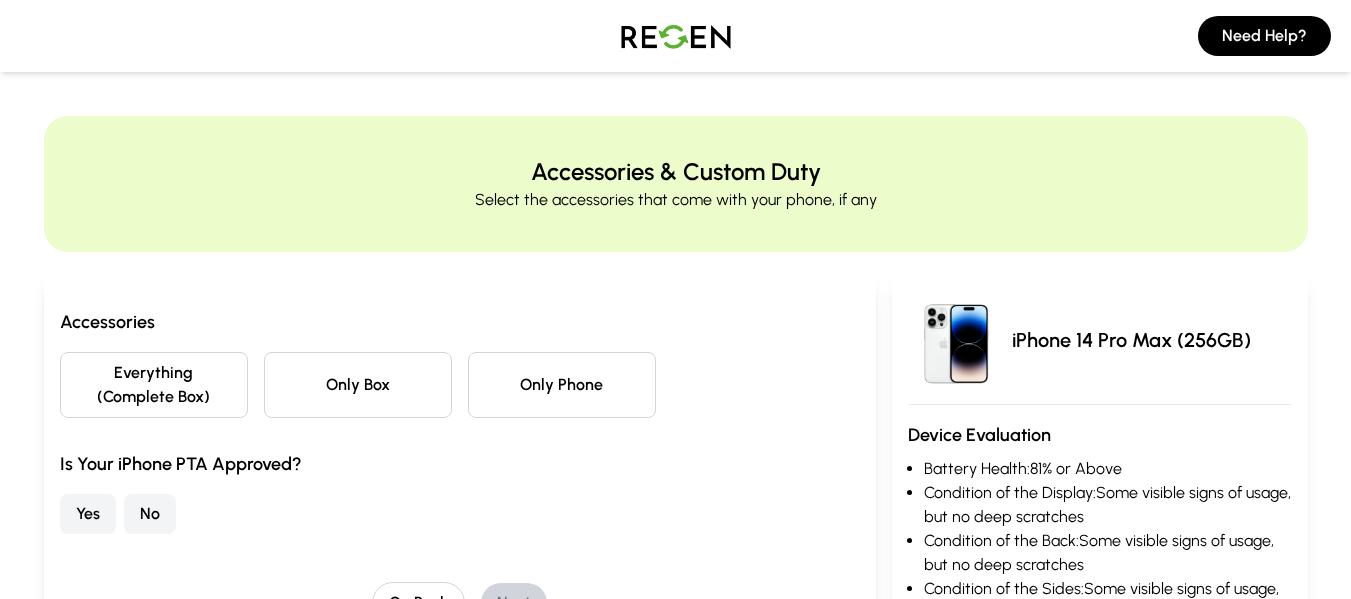 click on "Only Box" at bounding box center [358, 385] 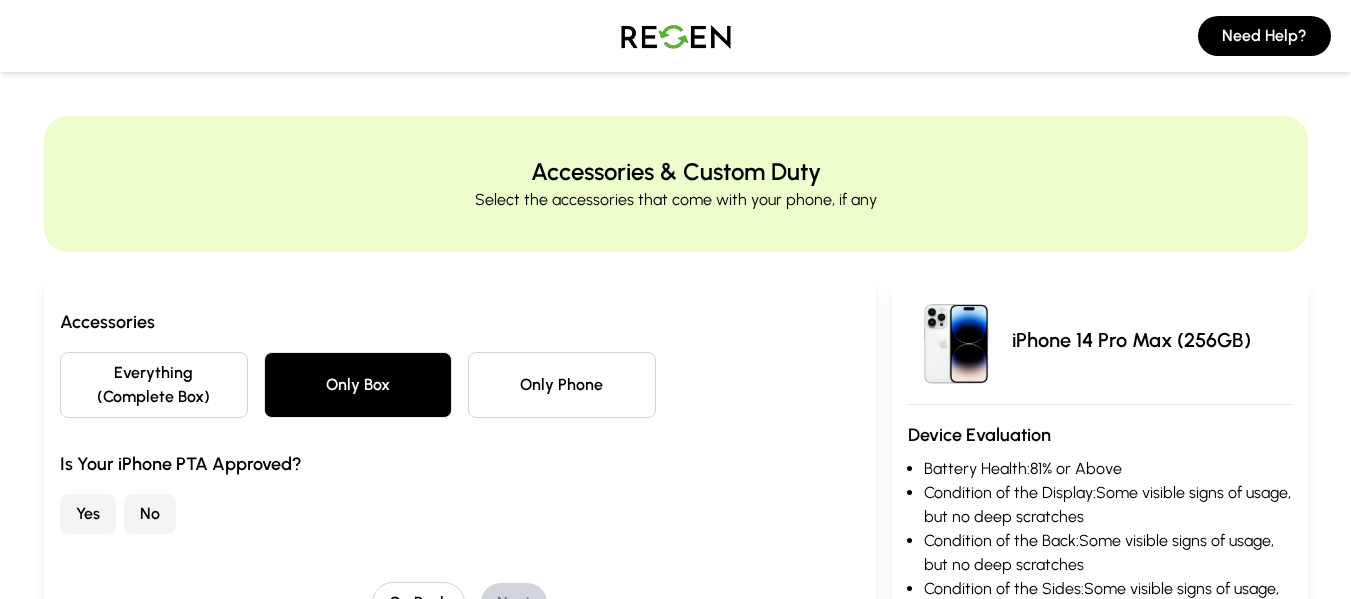 click on "No" at bounding box center [150, 514] 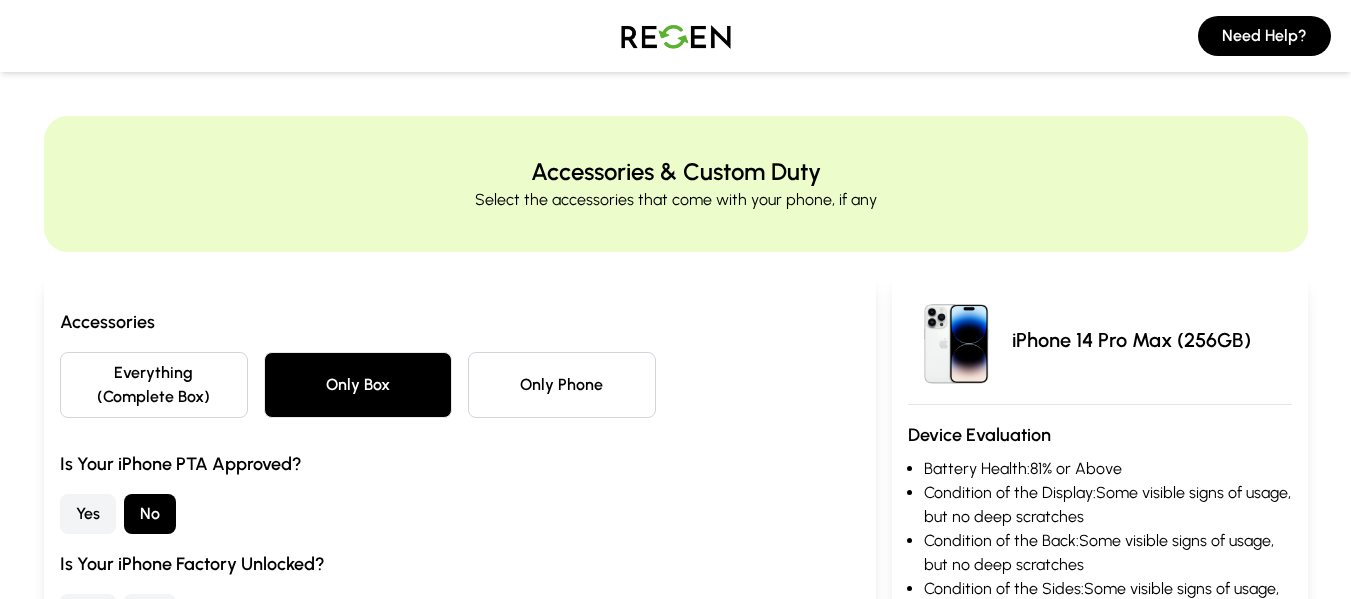 click on "Yes" at bounding box center (88, 514) 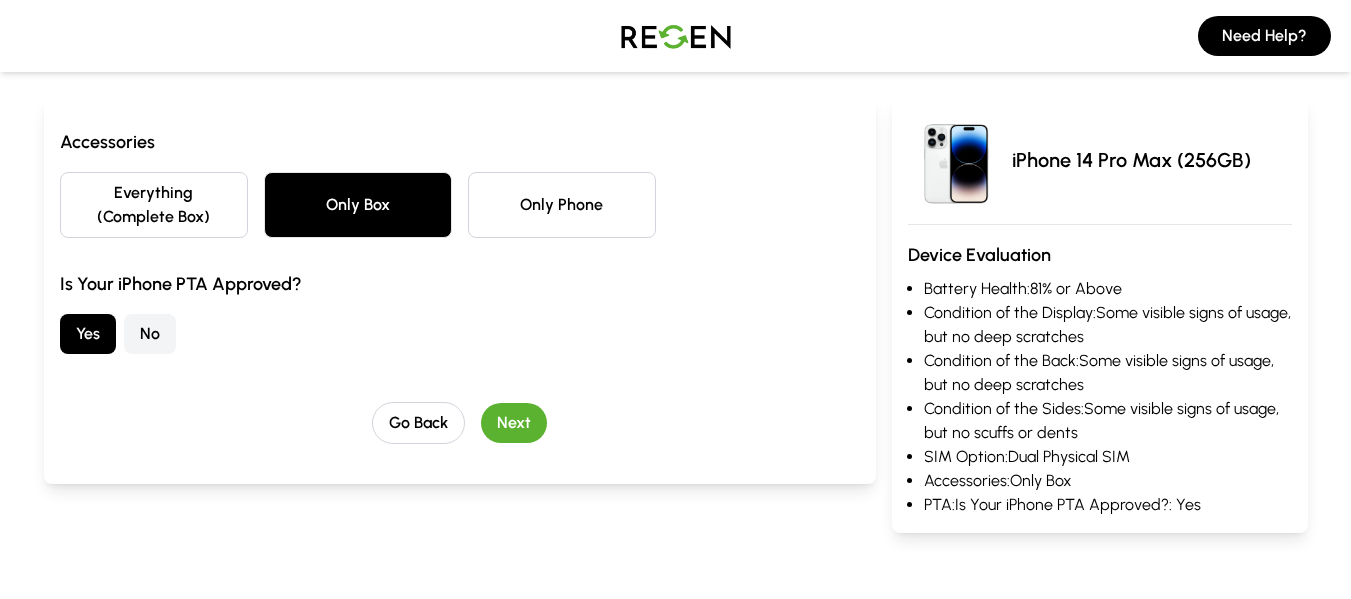 scroll, scrollTop: 200, scrollLeft: 0, axis: vertical 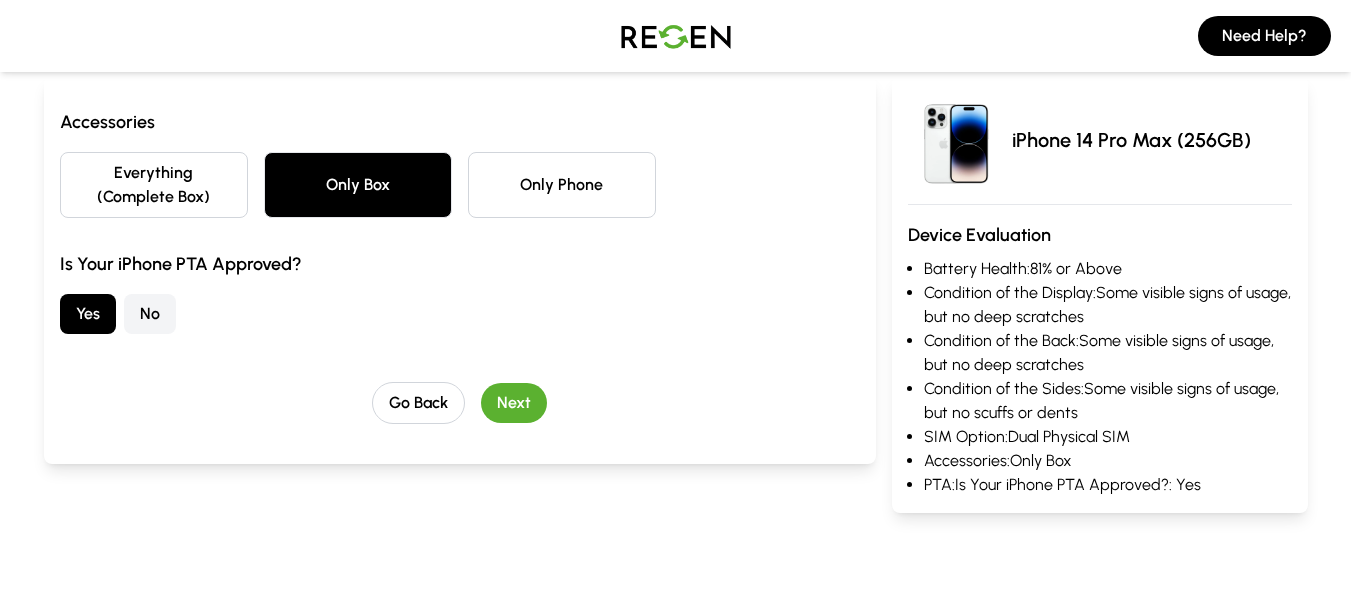 click on "Next" at bounding box center [514, 403] 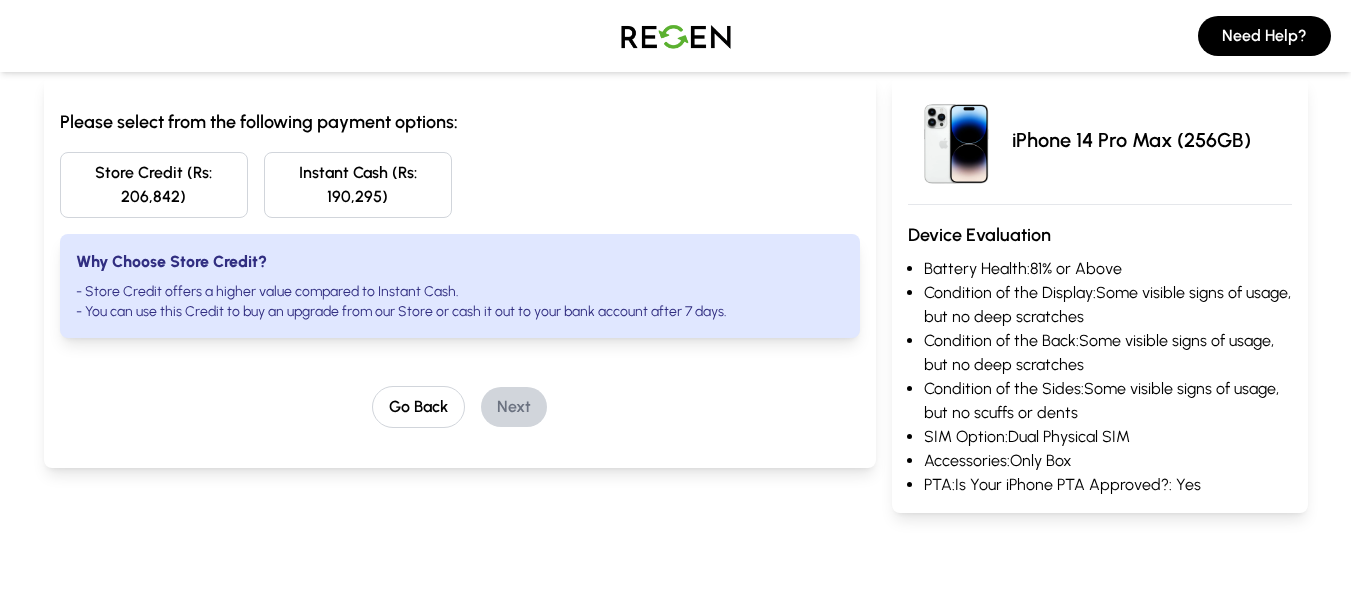 scroll, scrollTop: 100, scrollLeft: 0, axis: vertical 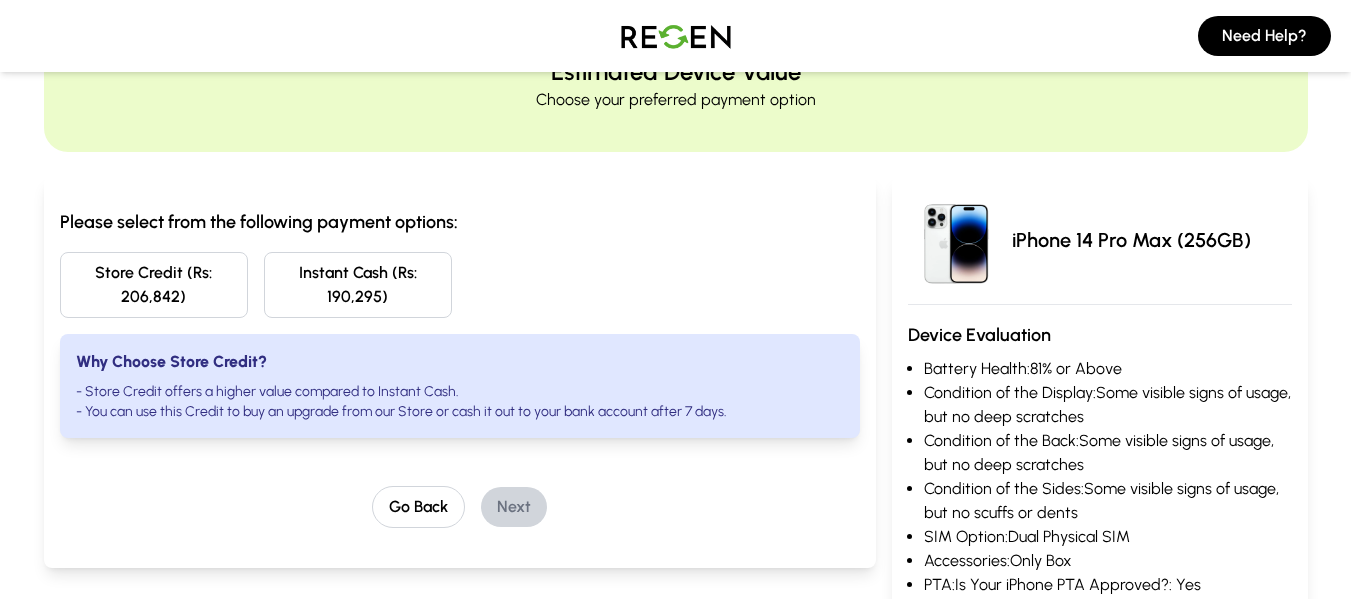 click on "Instant Cash (Rs: 190,295)" at bounding box center (358, 285) 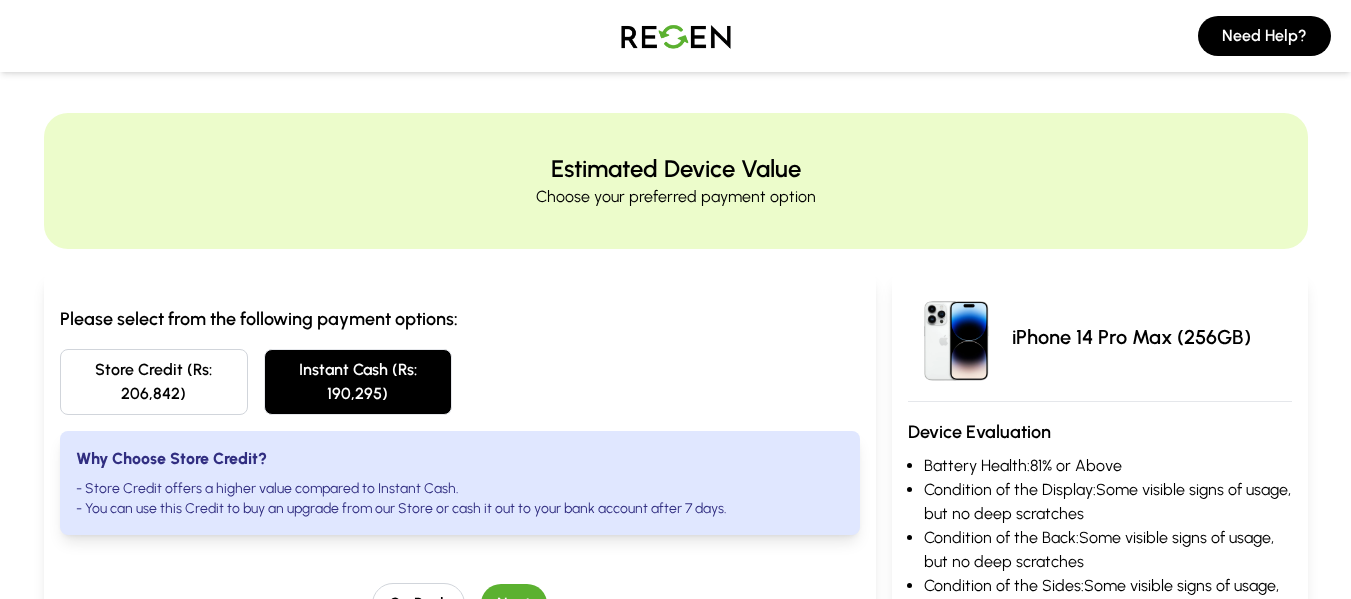 scroll, scrollTop: 0, scrollLeft: 0, axis: both 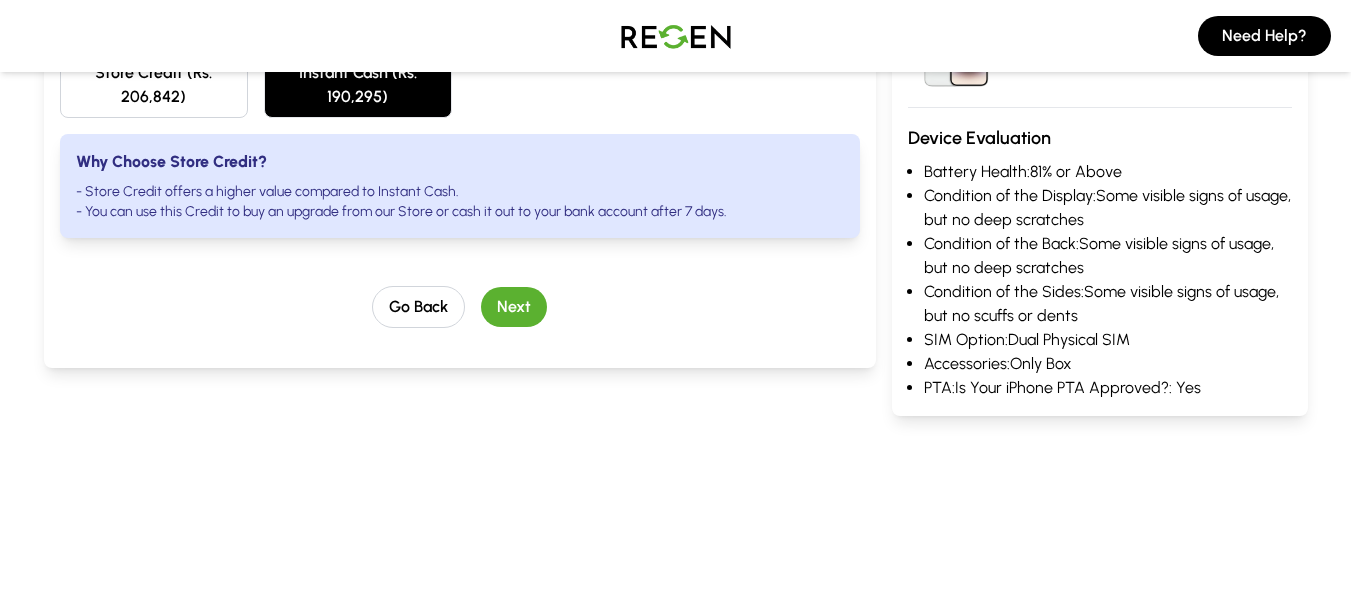 click on "Please select from the following payment options:  Store Credit (Rs: 206,842) Instant Cash (Rs: 190,295) Why Choose Store Credit? - Store Credit offers a higher value compared to Instant Cash. - You can use this Credit to buy an upgrade from our Store or cash it out to your bank account after 7 days. Go Back Next" at bounding box center [460, 172] 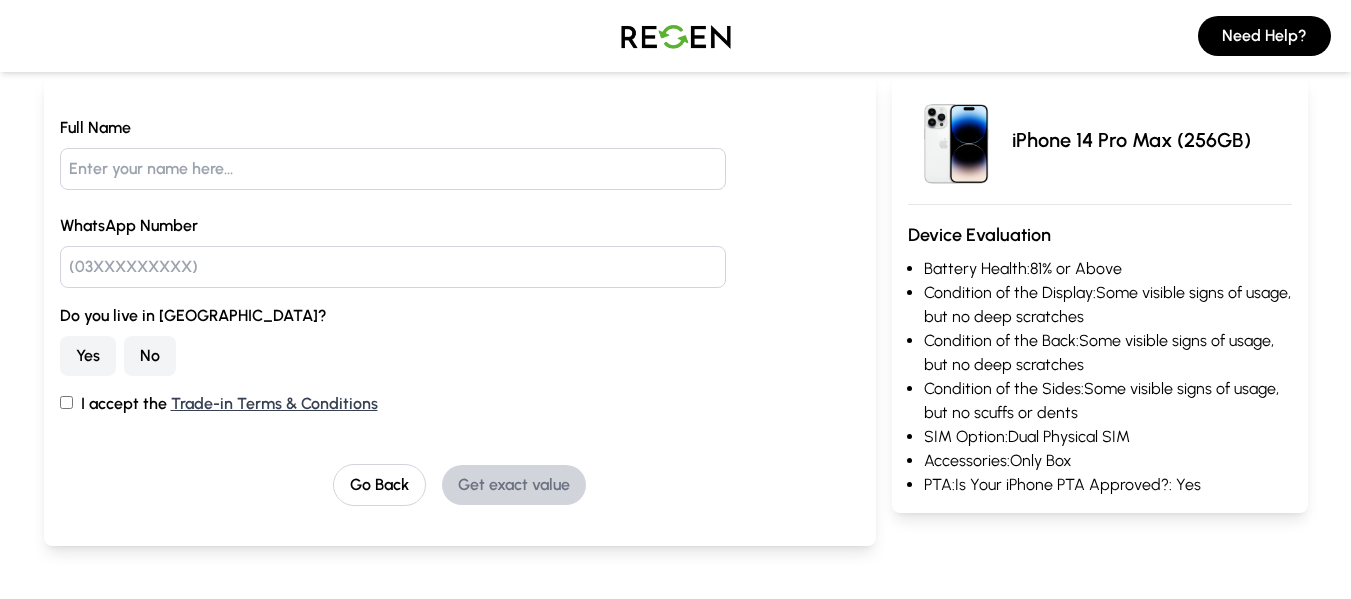 scroll, scrollTop: 0, scrollLeft: 0, axis: both 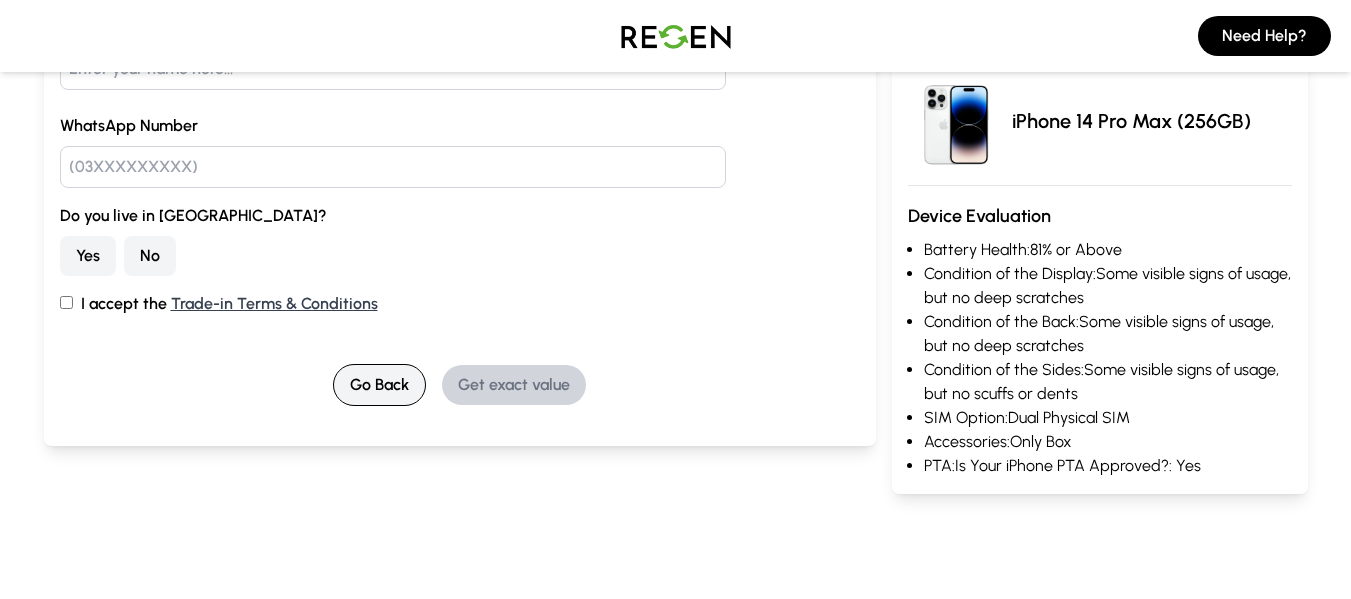 click on "Go Back" at bounding box center (379, 385) 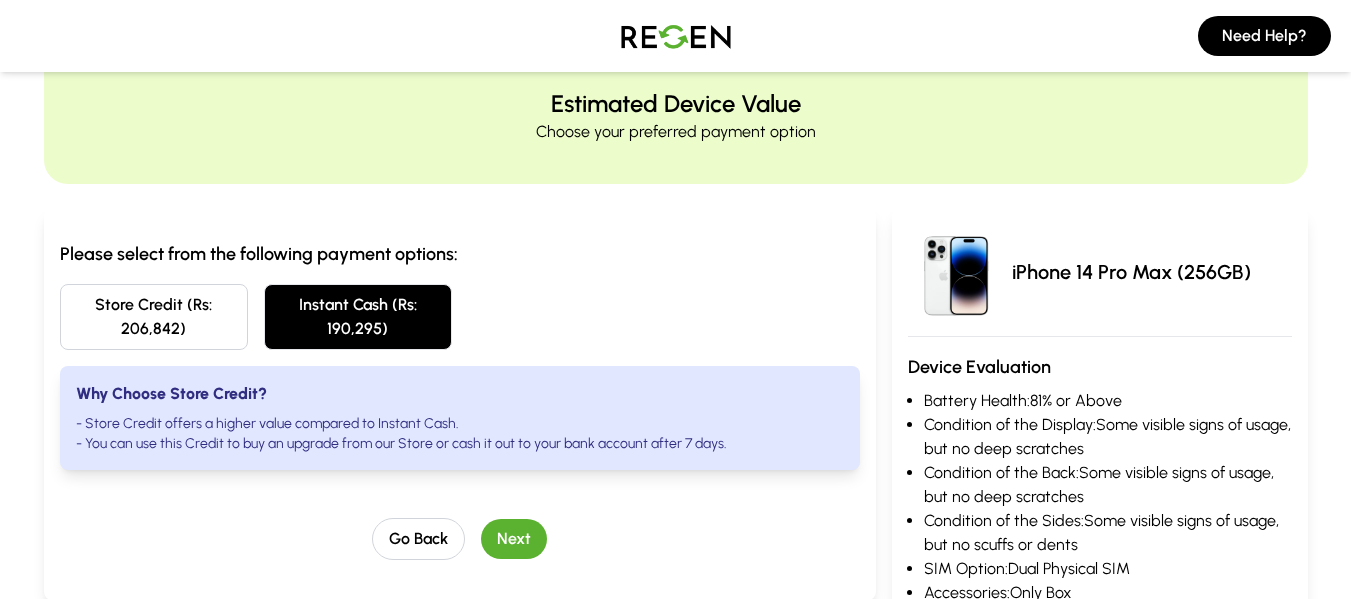 scroll, scrollTop: 200, scrollLeft: 0, axis: vertical 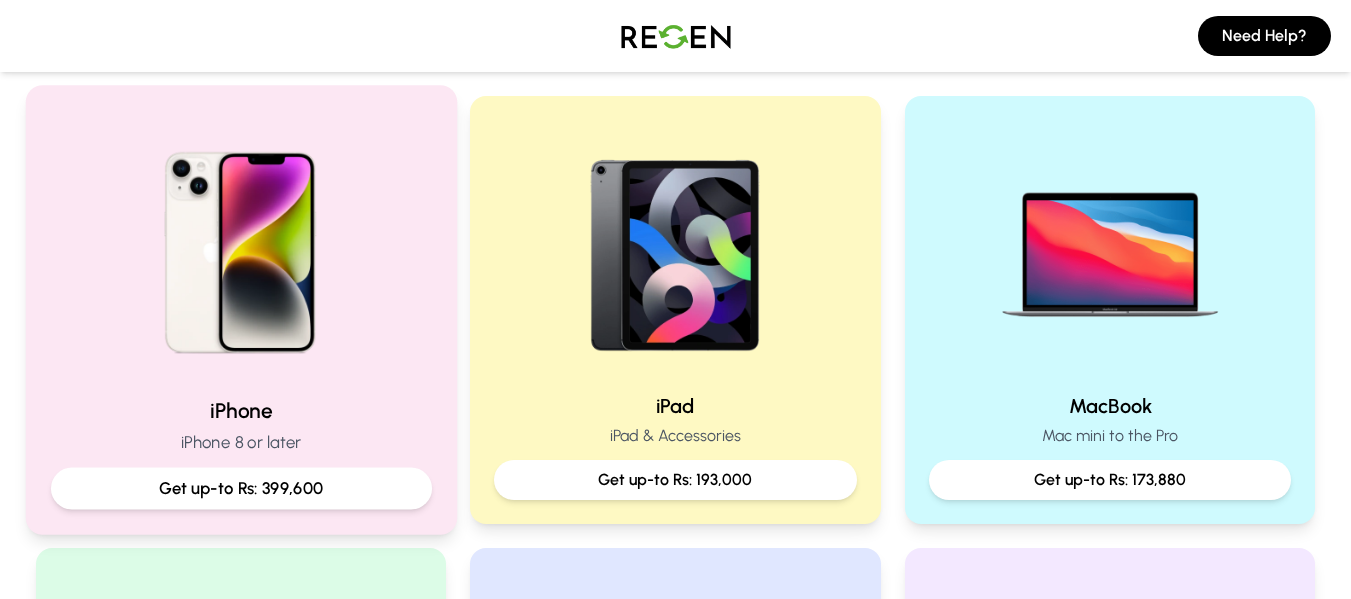 click on "Get up-to Rs: 399,600" at bounding box center [240, 488] 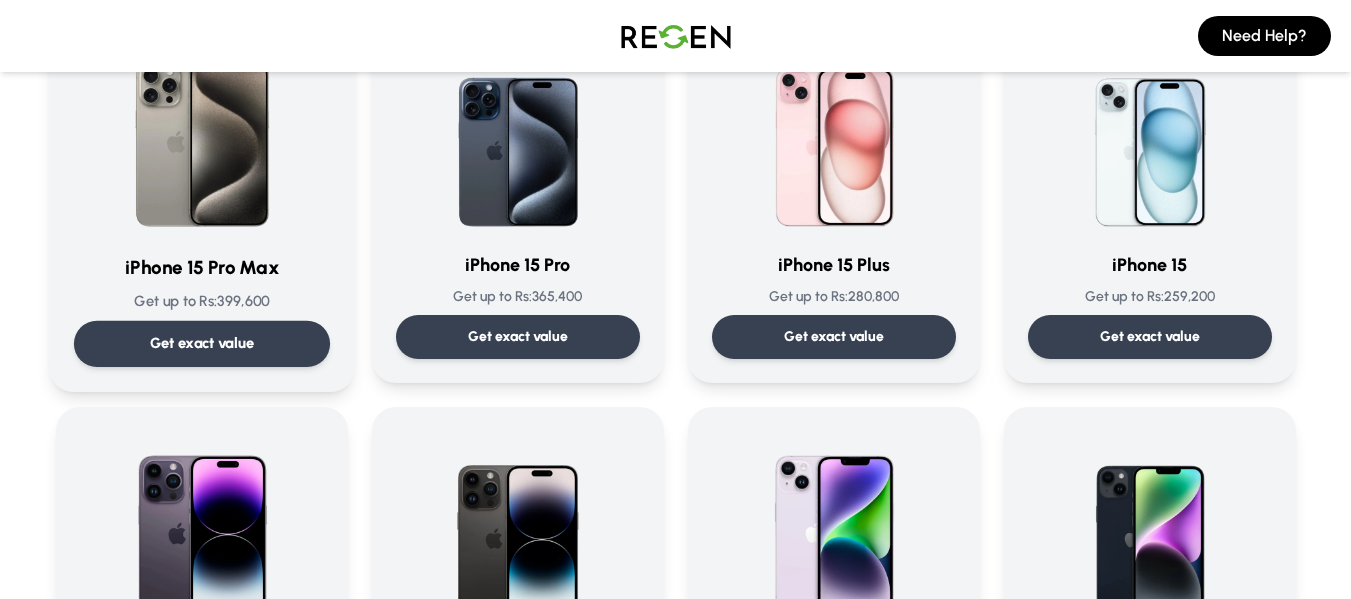 scroll, scrollTop: 200, scrollLeft: 0, axis: vertical 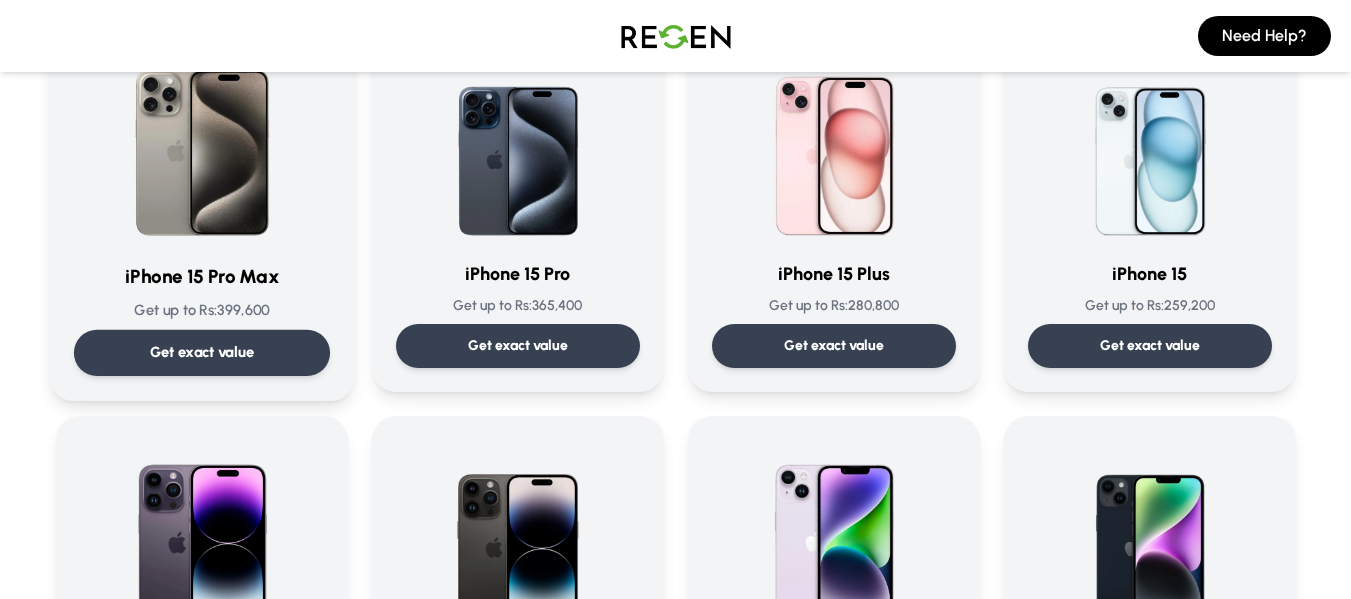 click on "Get exact value" at bounding box center (201, 353) 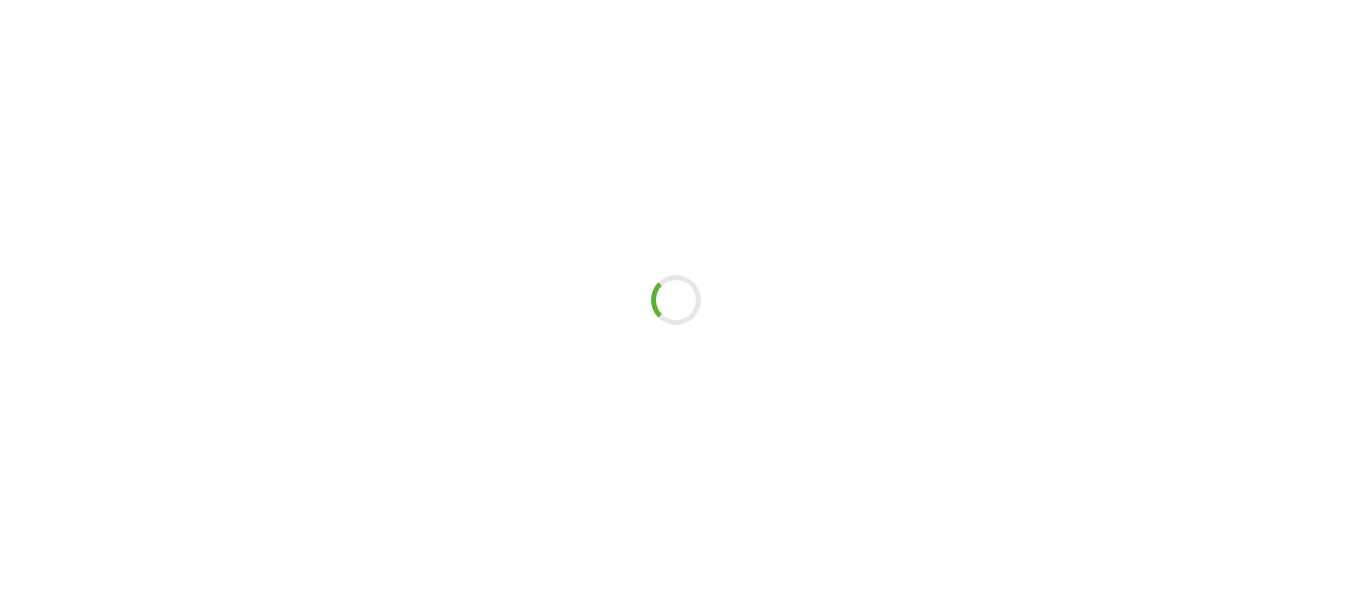 scroll, scrollTop: 0, scrollLeft: 0, axis: both 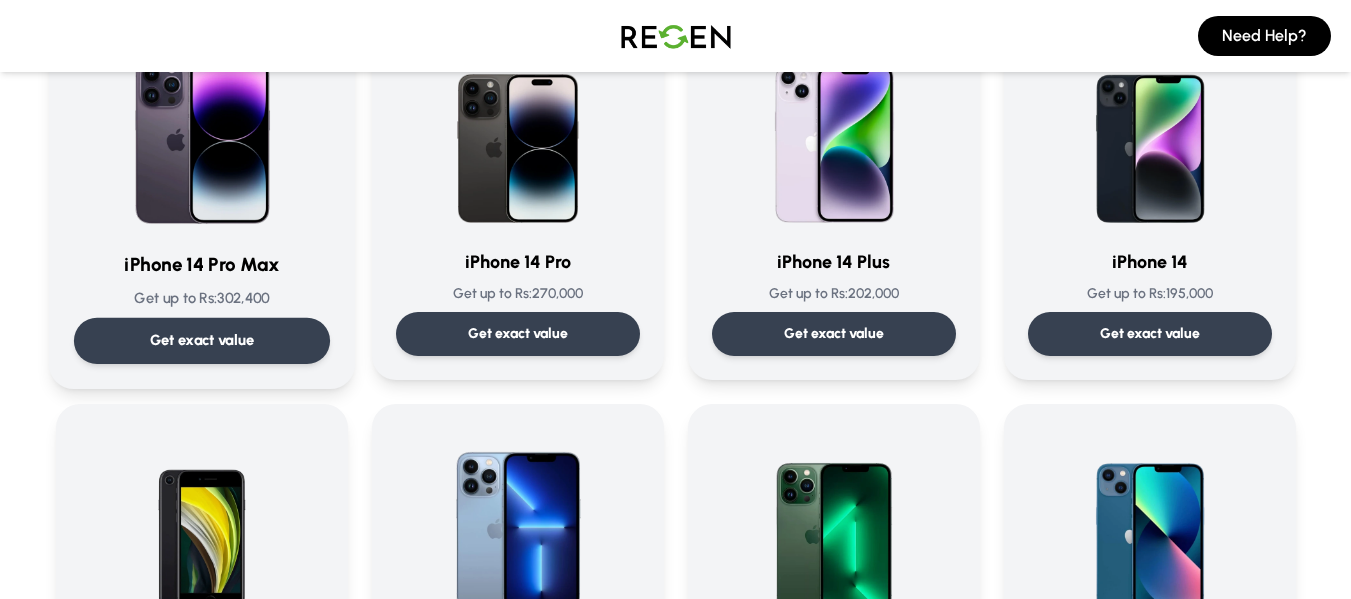 click on "Get exact value" at bounding box center [201, 341] 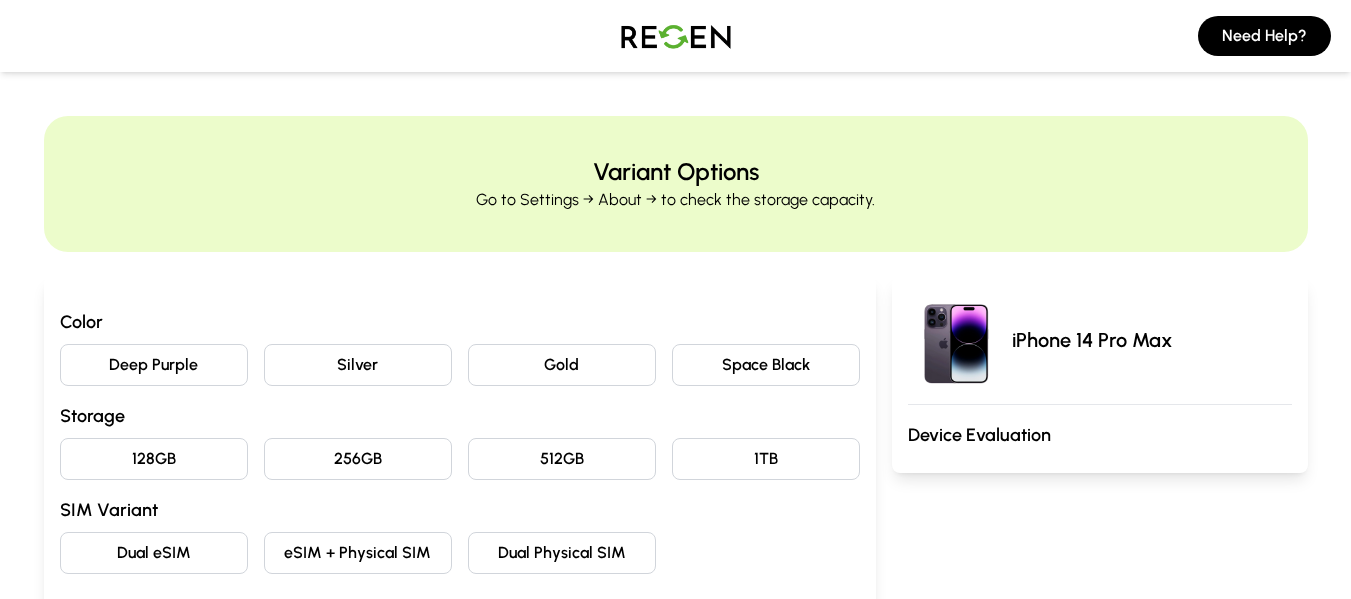 click on "Silver" at bounding box center [358, 365] 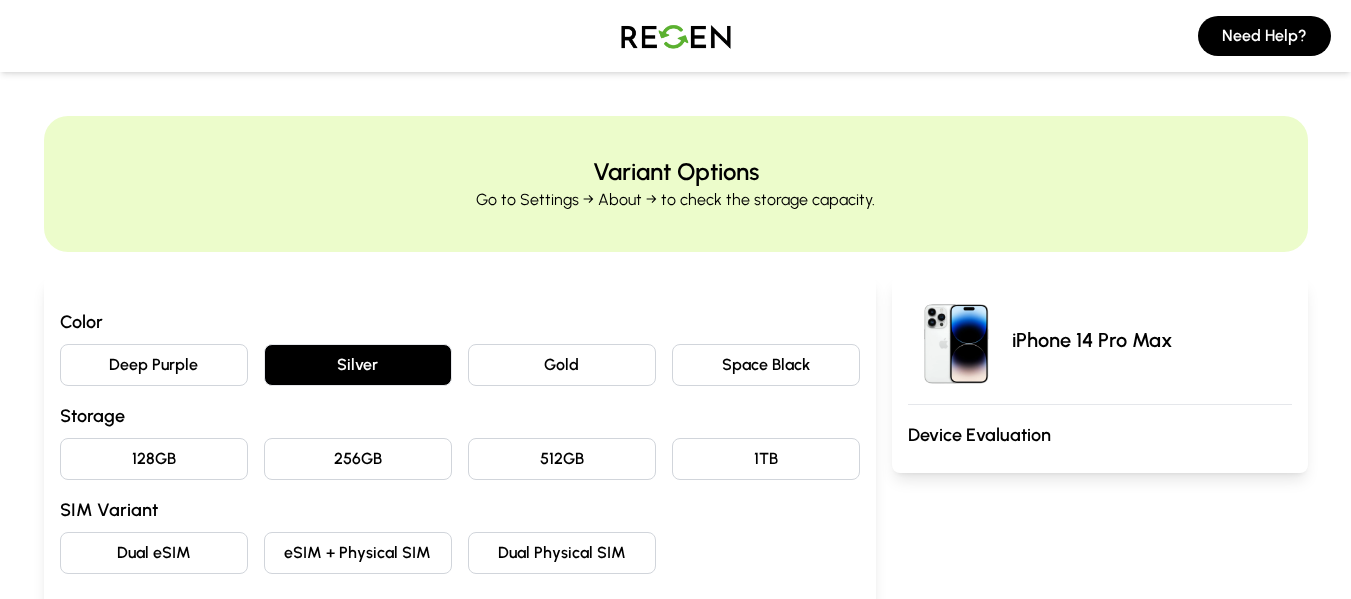 click on "256GB" at bounding box center [358, 459] 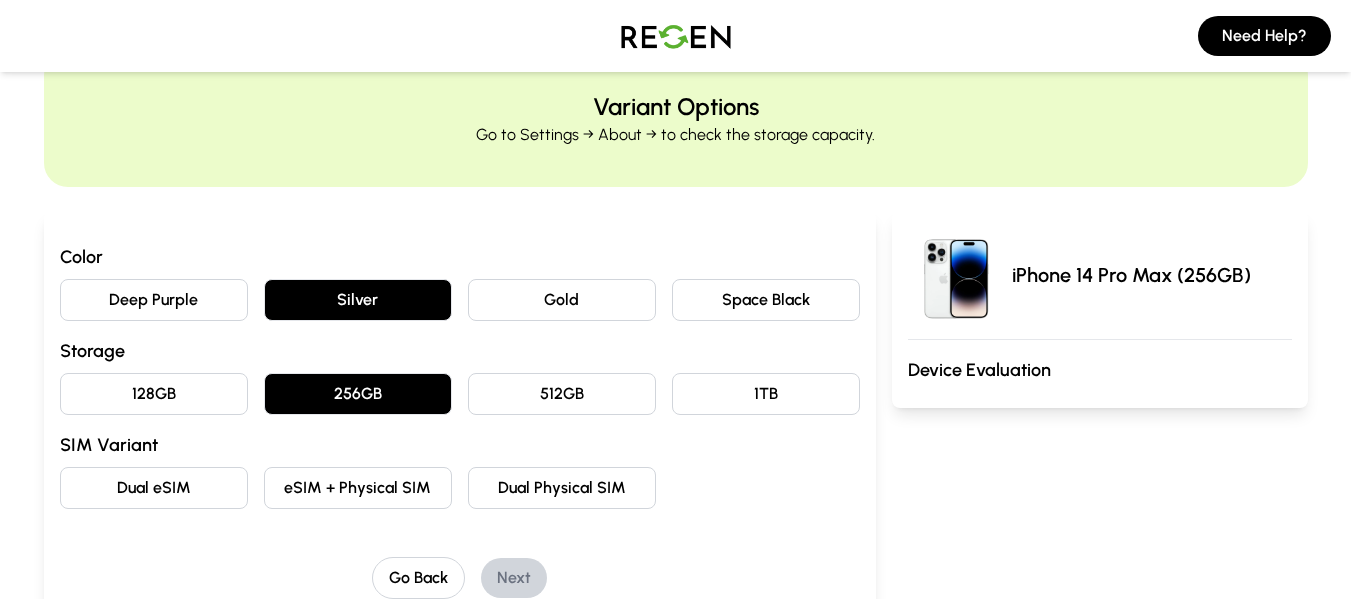 scroll, scrollTop: 100, scrollLeft: 0, axis: vertical 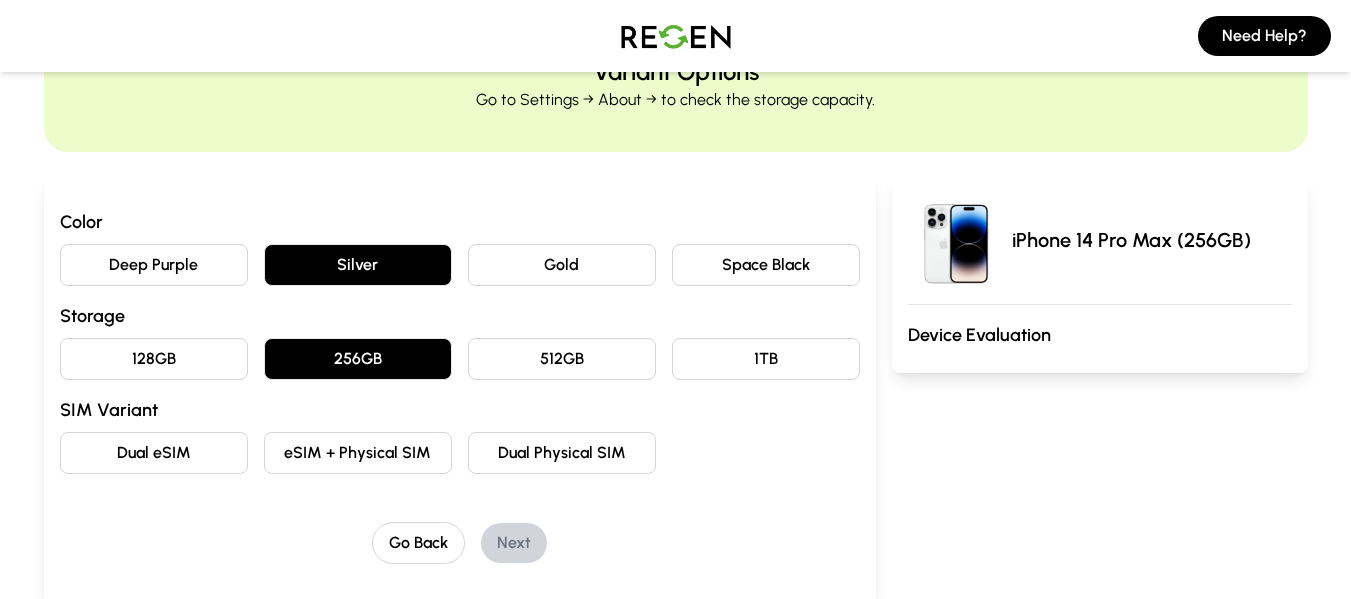 click on "Dual Physical SIM" at bounding box center (562, 453) 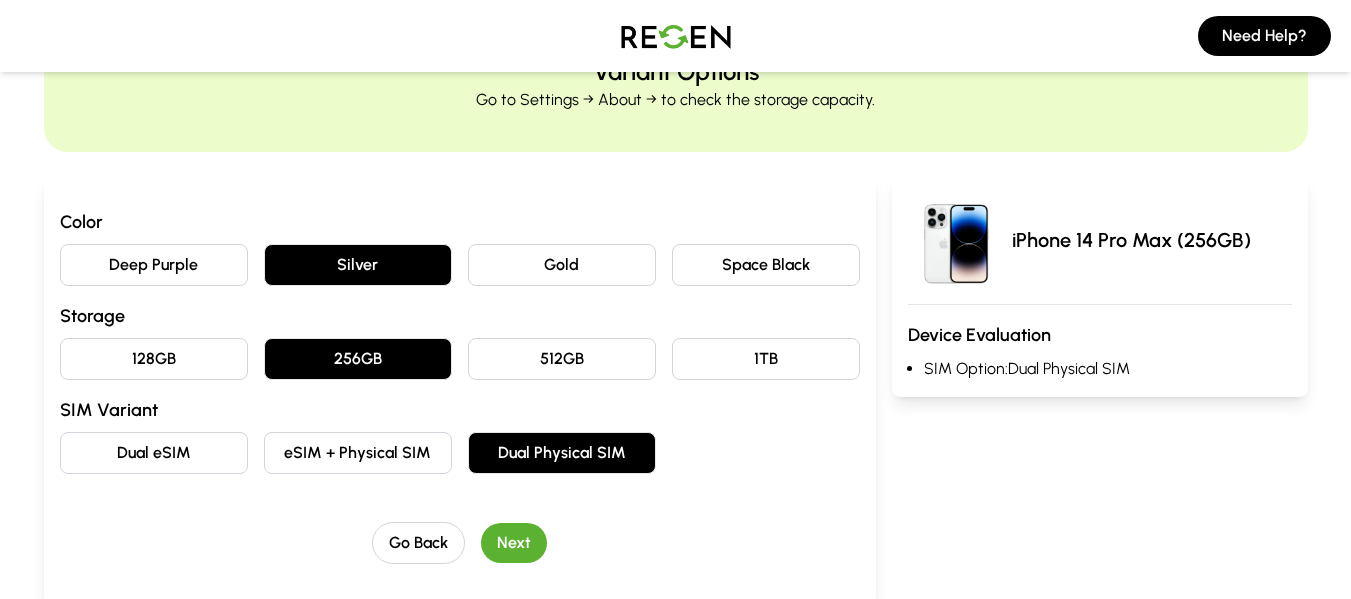 click on "Next" at bounding box center (514, 543) 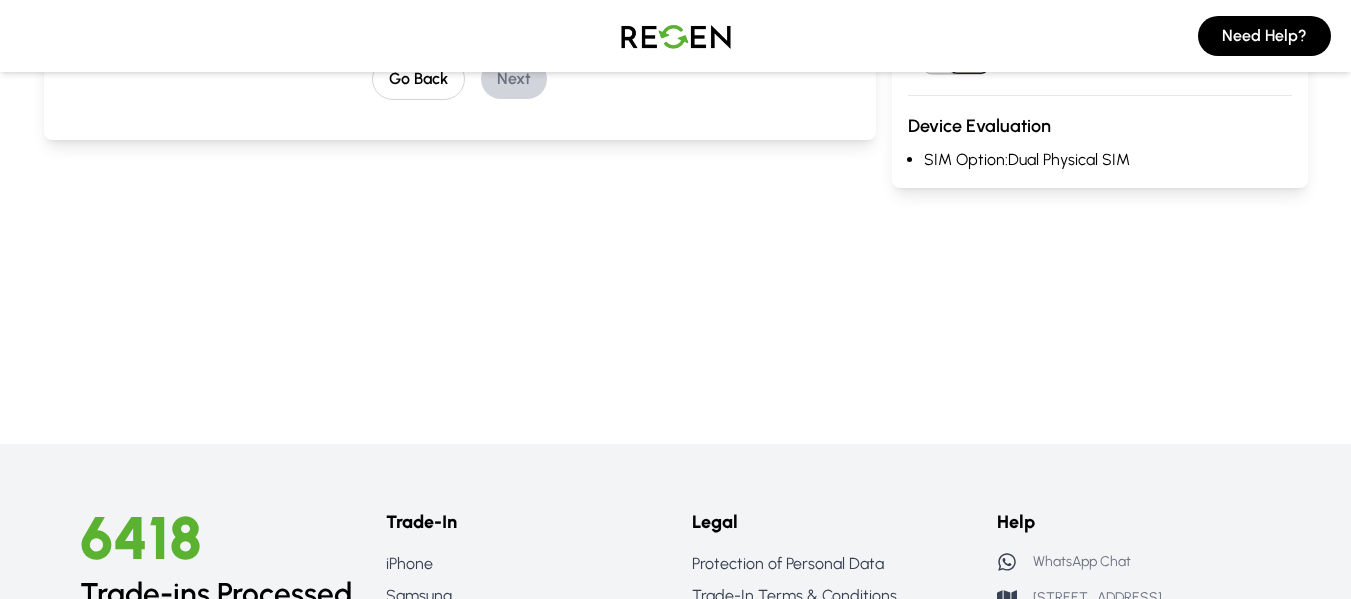 scroll, scrollTop: 200, scrollLeft: 0, axis: vertical 